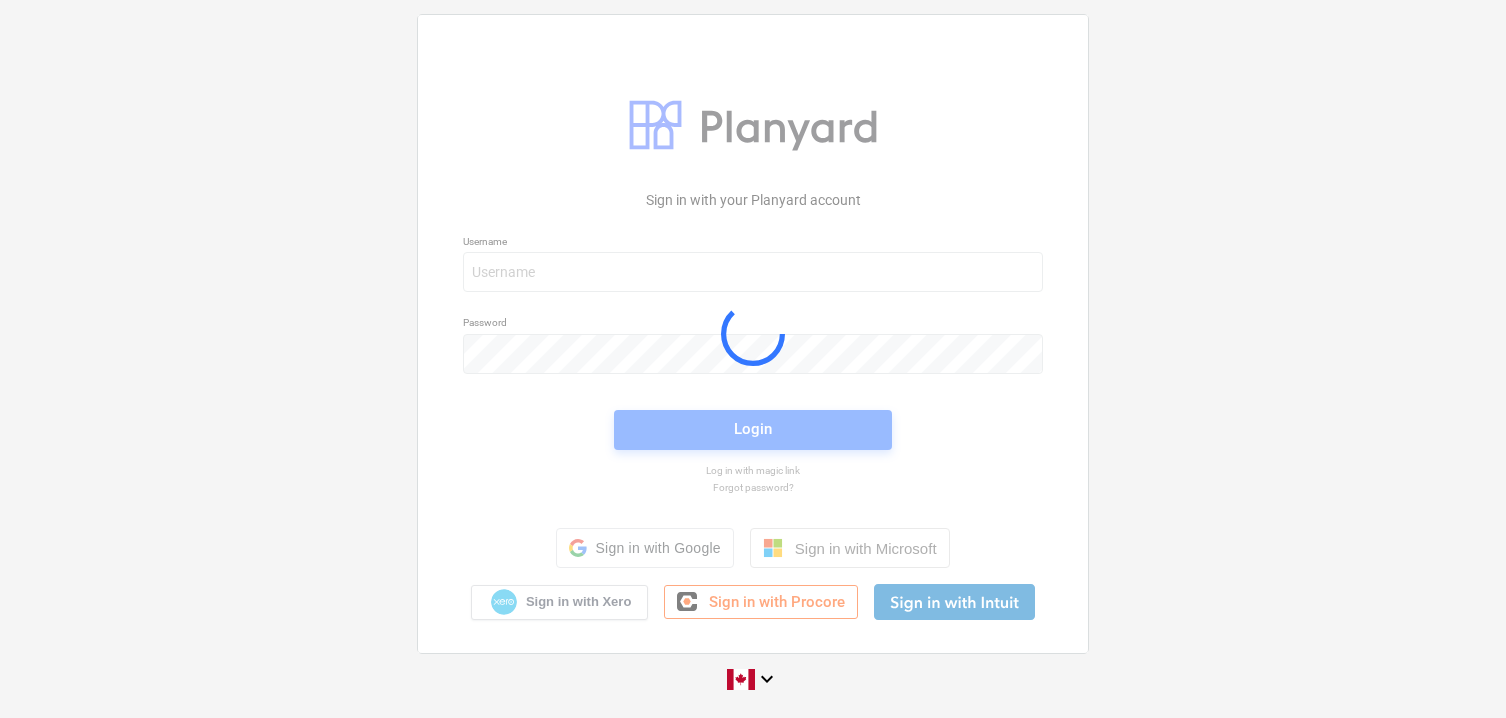 scroll, scrollTop: 0, scrollLeft: 0, axis: both 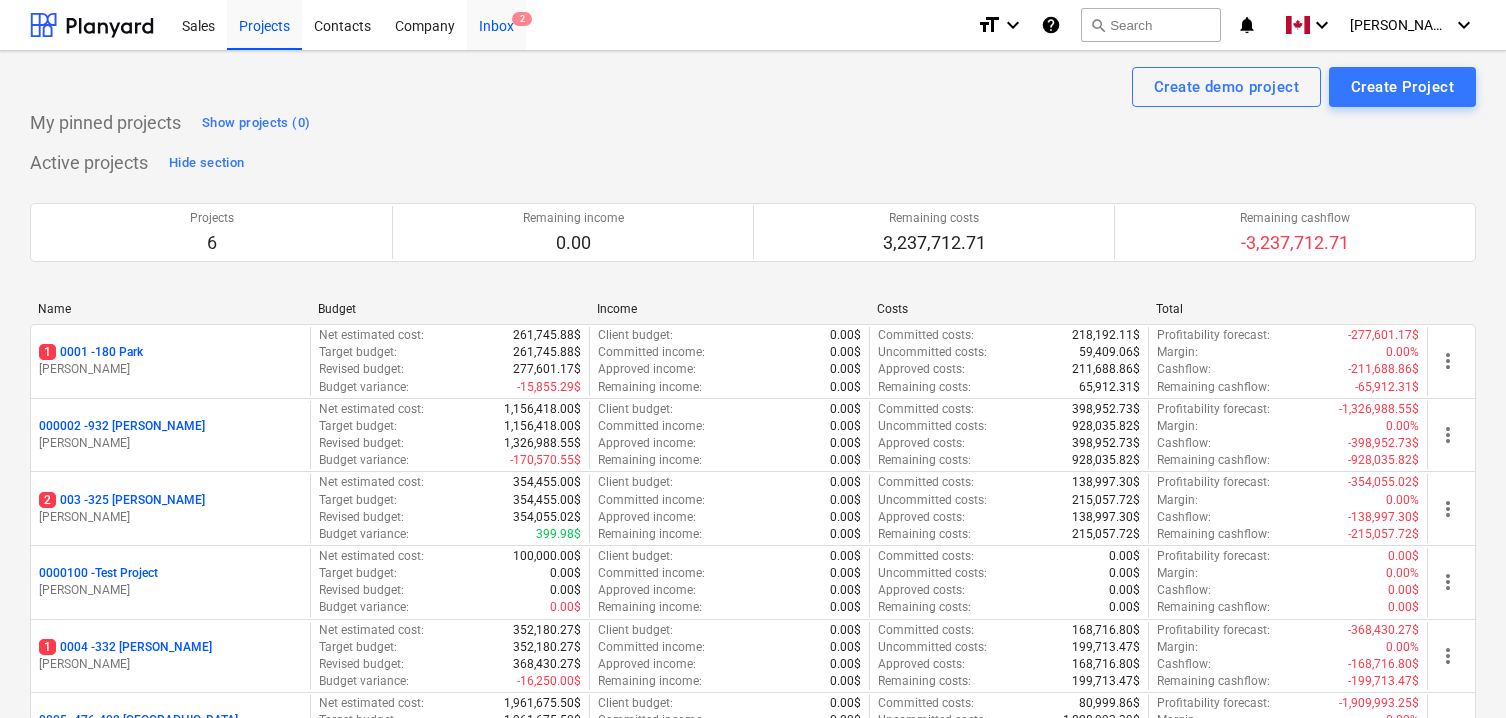 click on "Inbox 2" at bounding box center [496, 24] 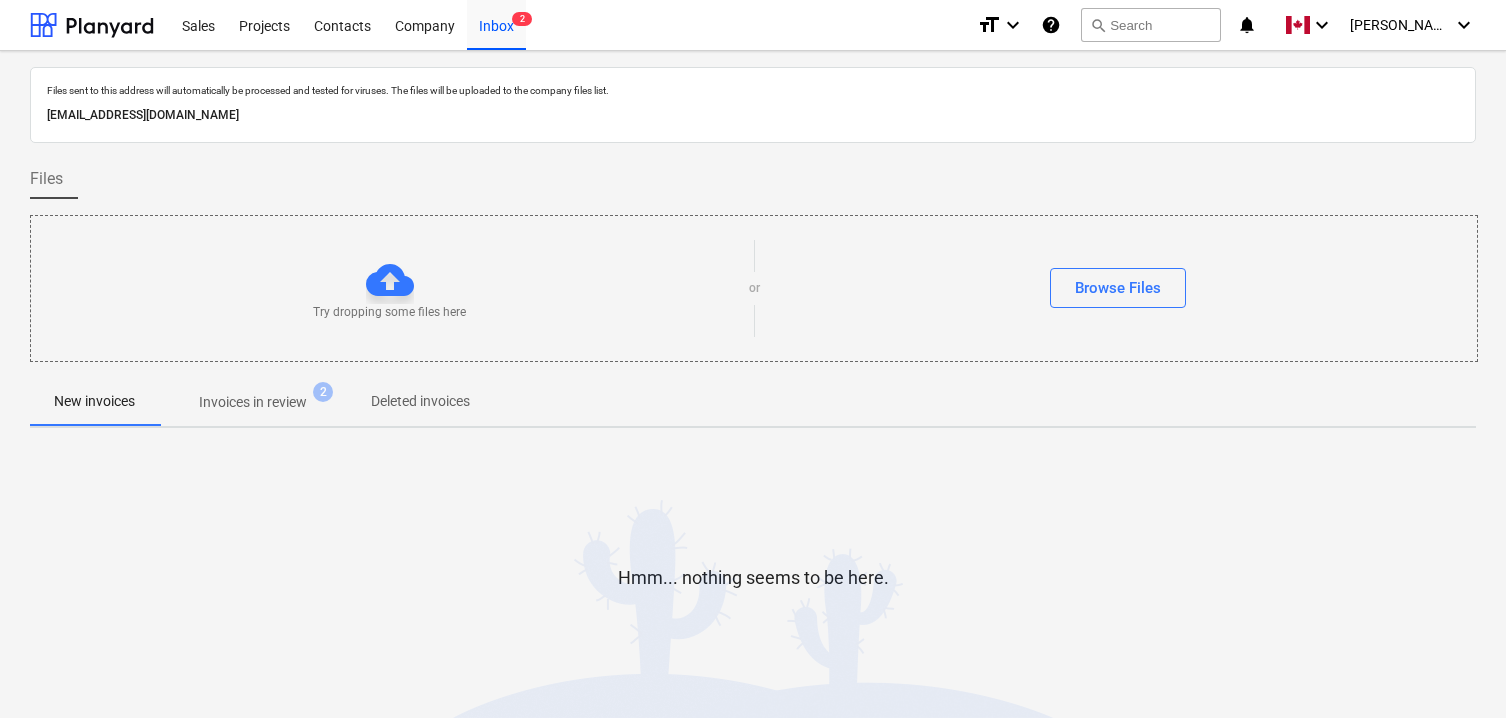 click on "Invoices in review" at bounding box center [253, 402] 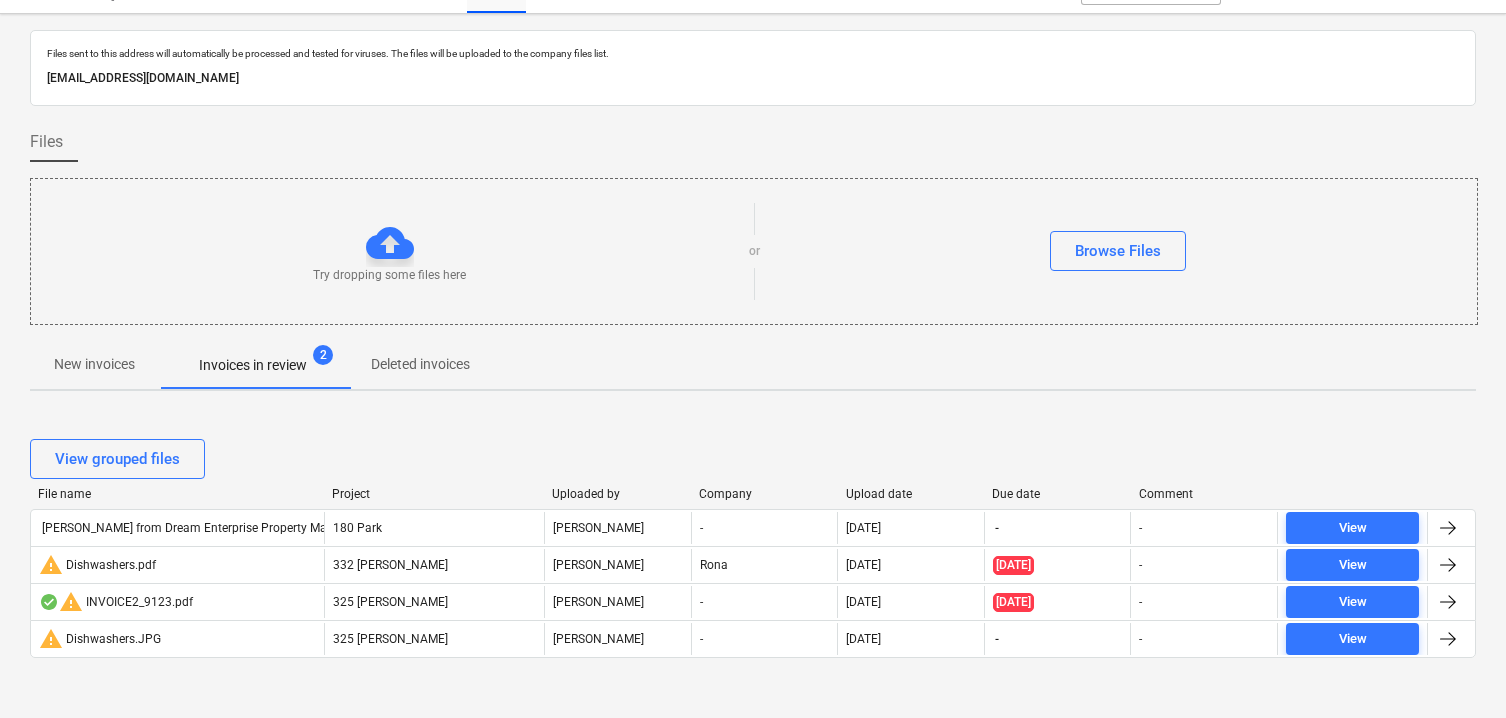 scroll, scrollTop: 58, scrollLeft: 0, axis: vertical 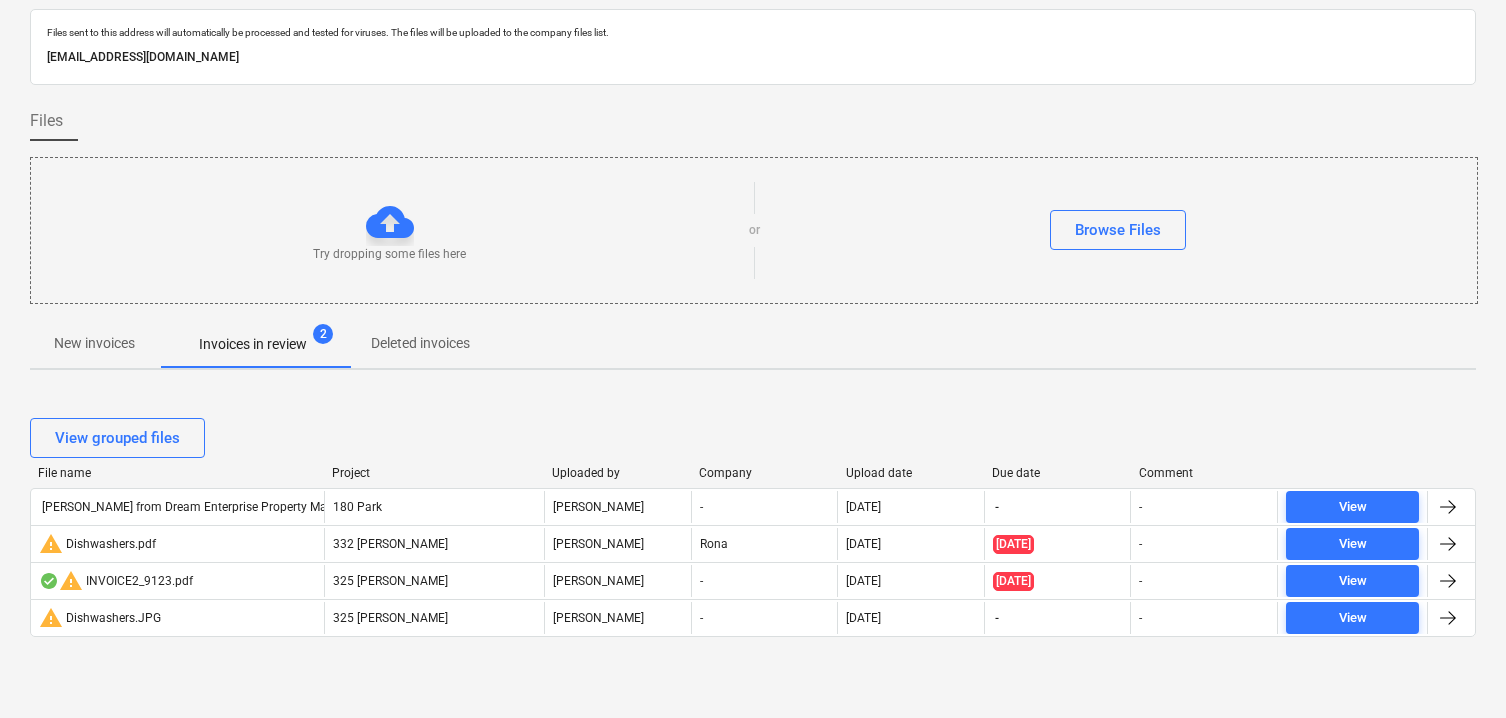 click on "New invoices" at bounding box center [94, 343] 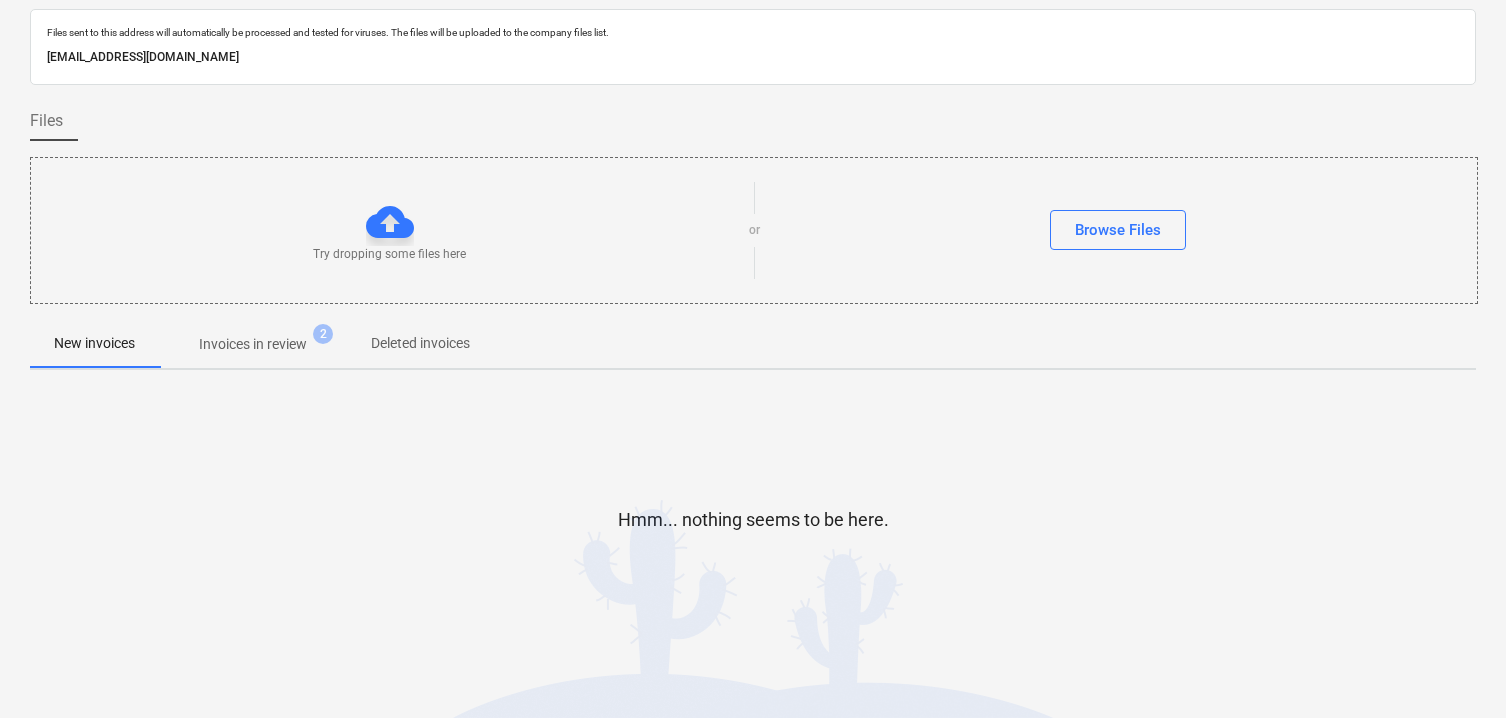 scroll, scrollTop: 0, scrollLeft: 0, axis: both 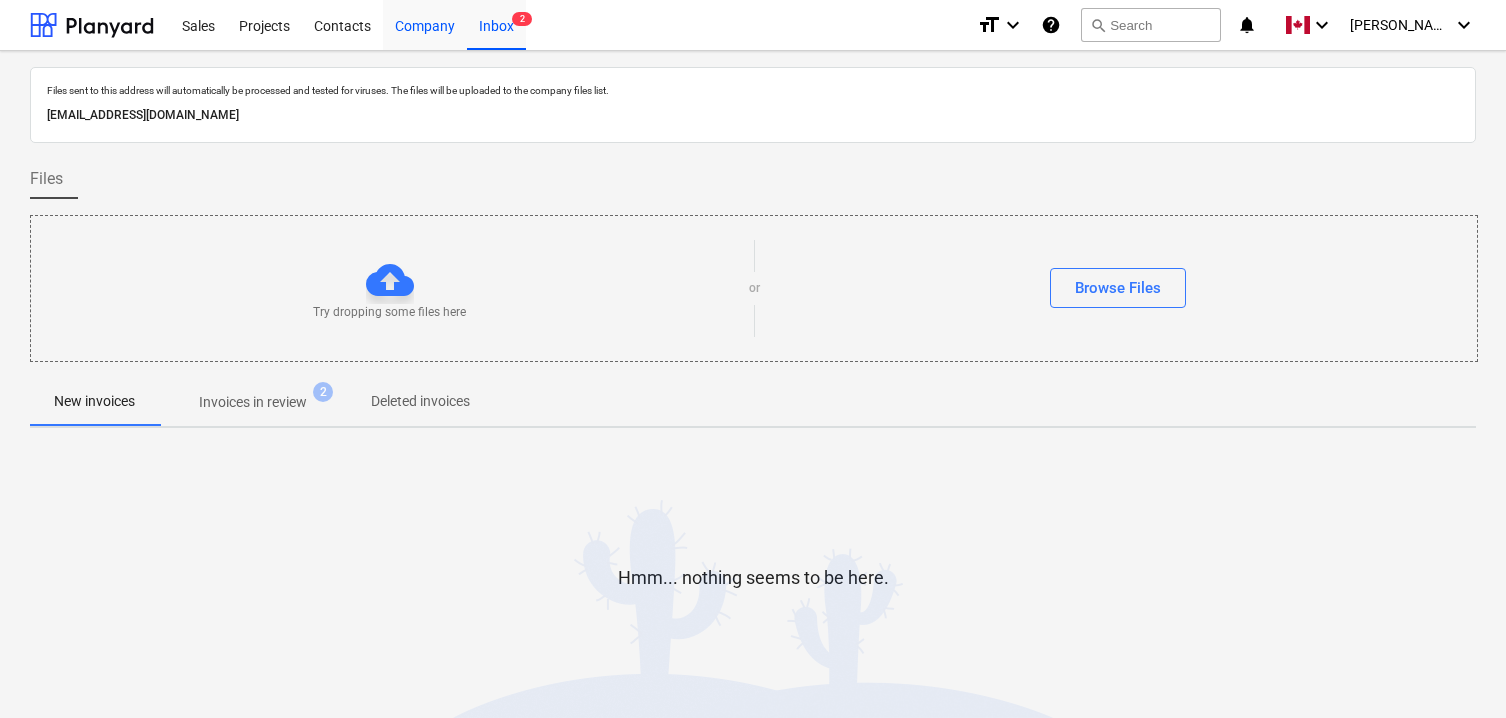 click on "Company" at bounding box center [425, 24] 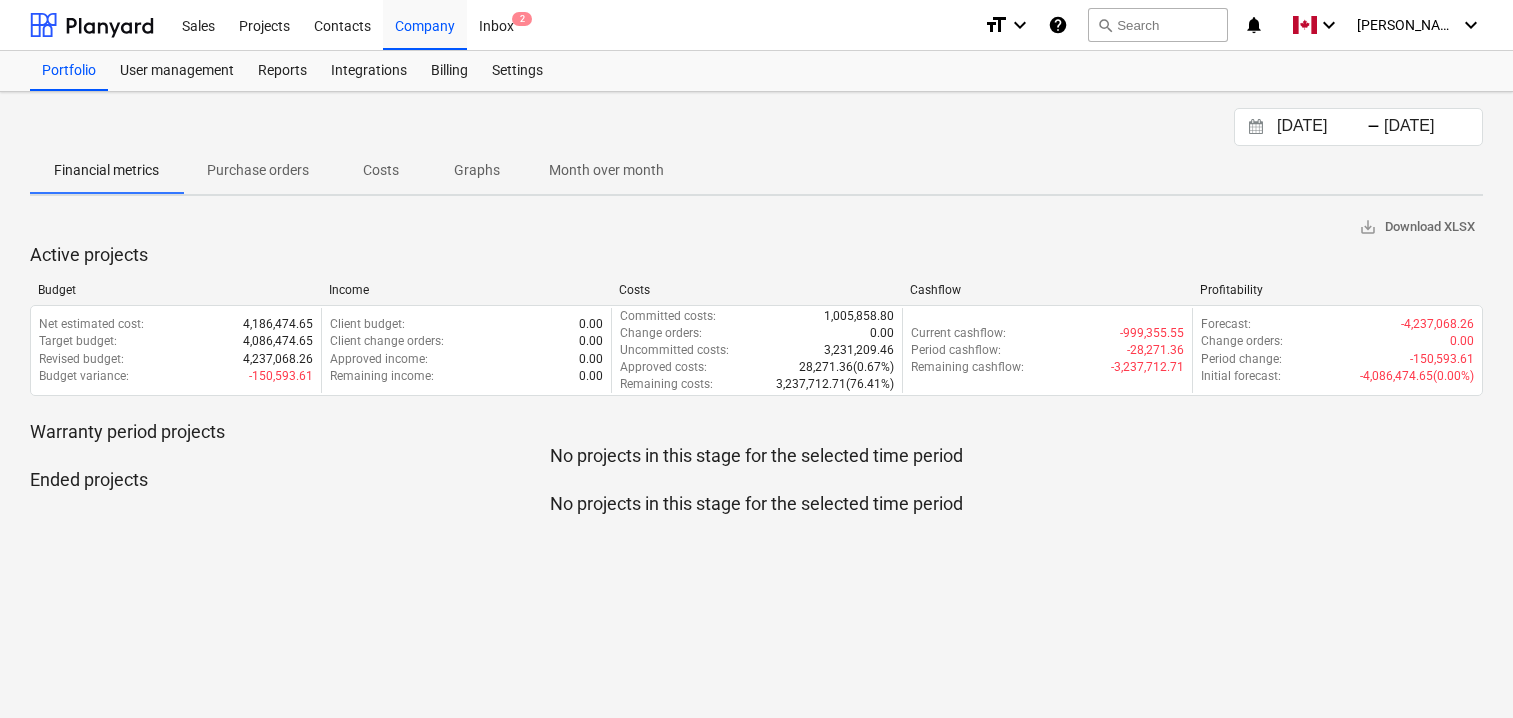 click on "Costs" at bounding box center [381, 170] 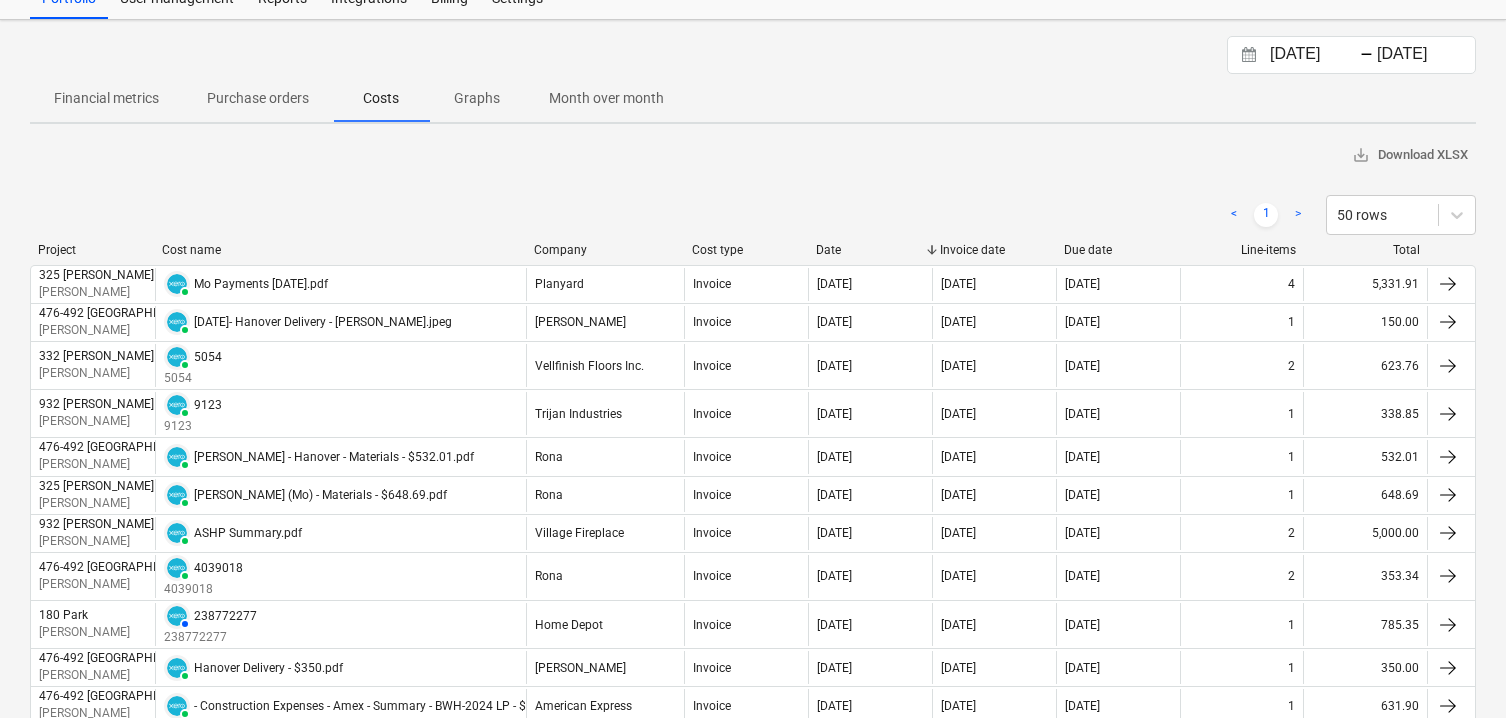 scroll, scrollTop: 7, scrollLeft: 0, axis: vertical 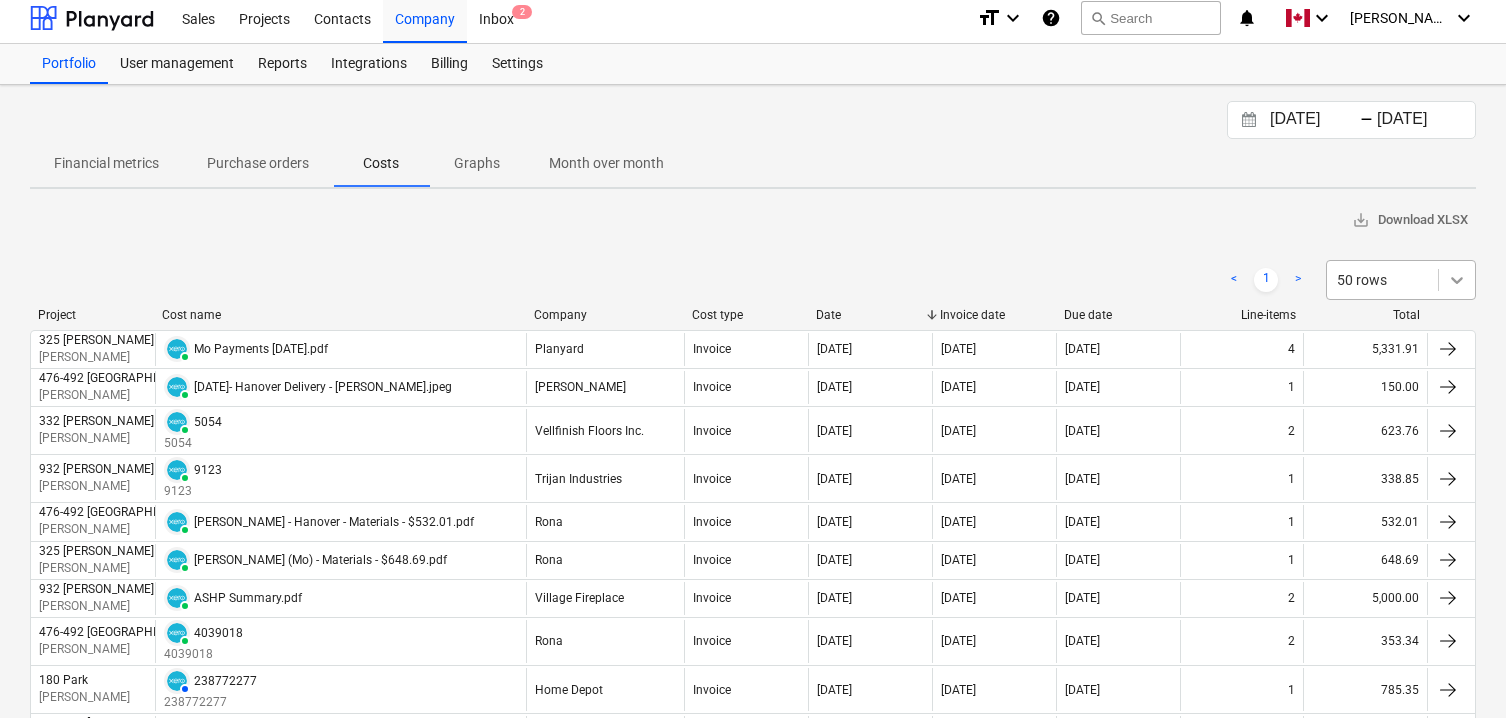 click 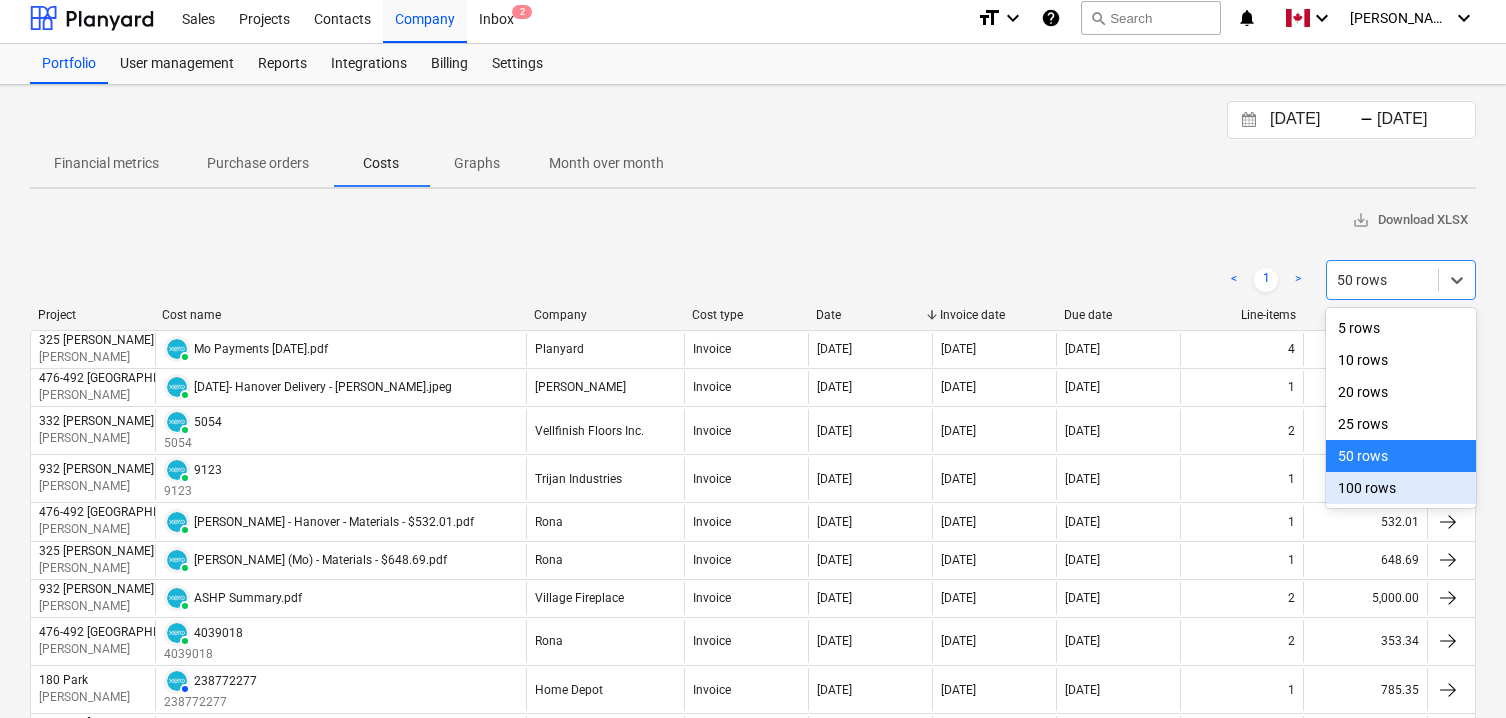 click on "100 rows" at bounding box center [1401, 488] 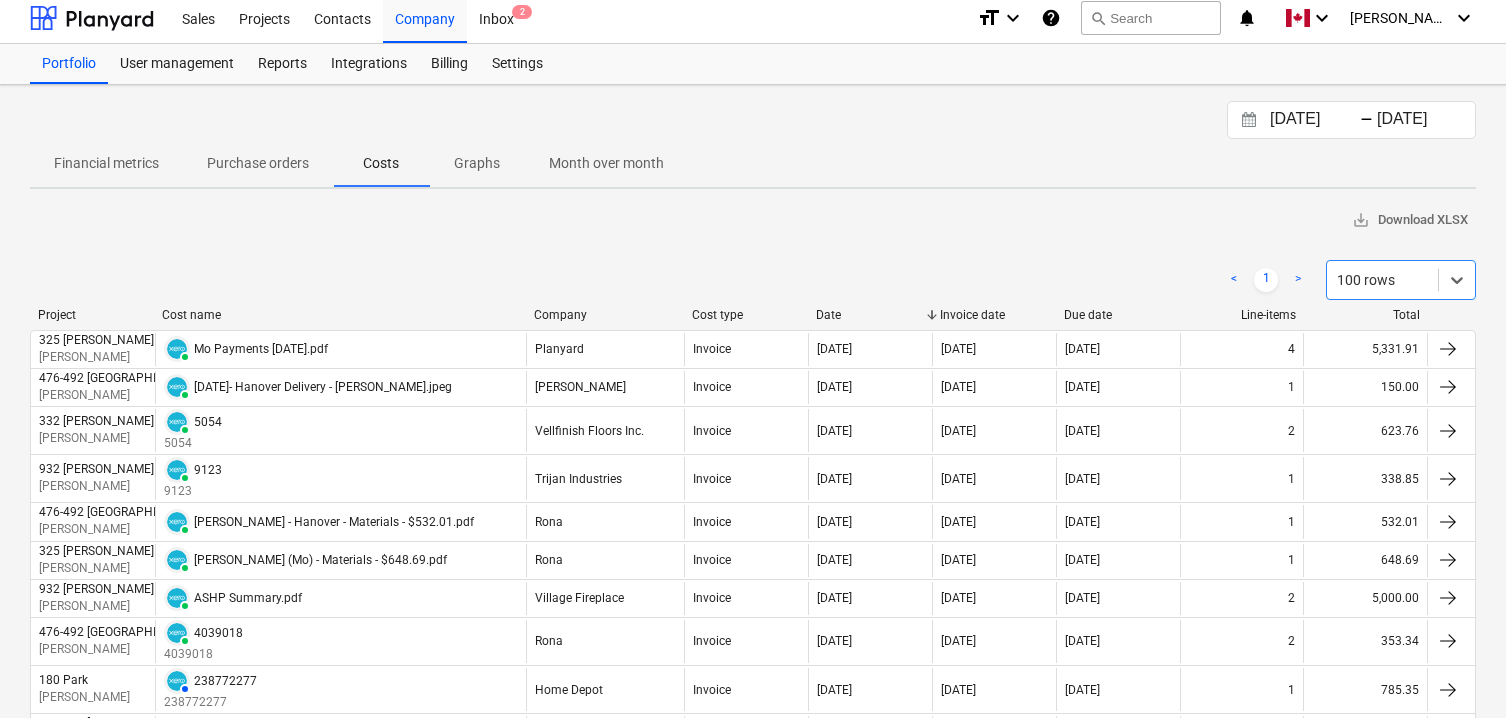 click on "< 1 > option 100 rows, selected.   Select is focused ,type to refine list, press Down to open the menu,  100 rows" at bounding box center (753, 280) 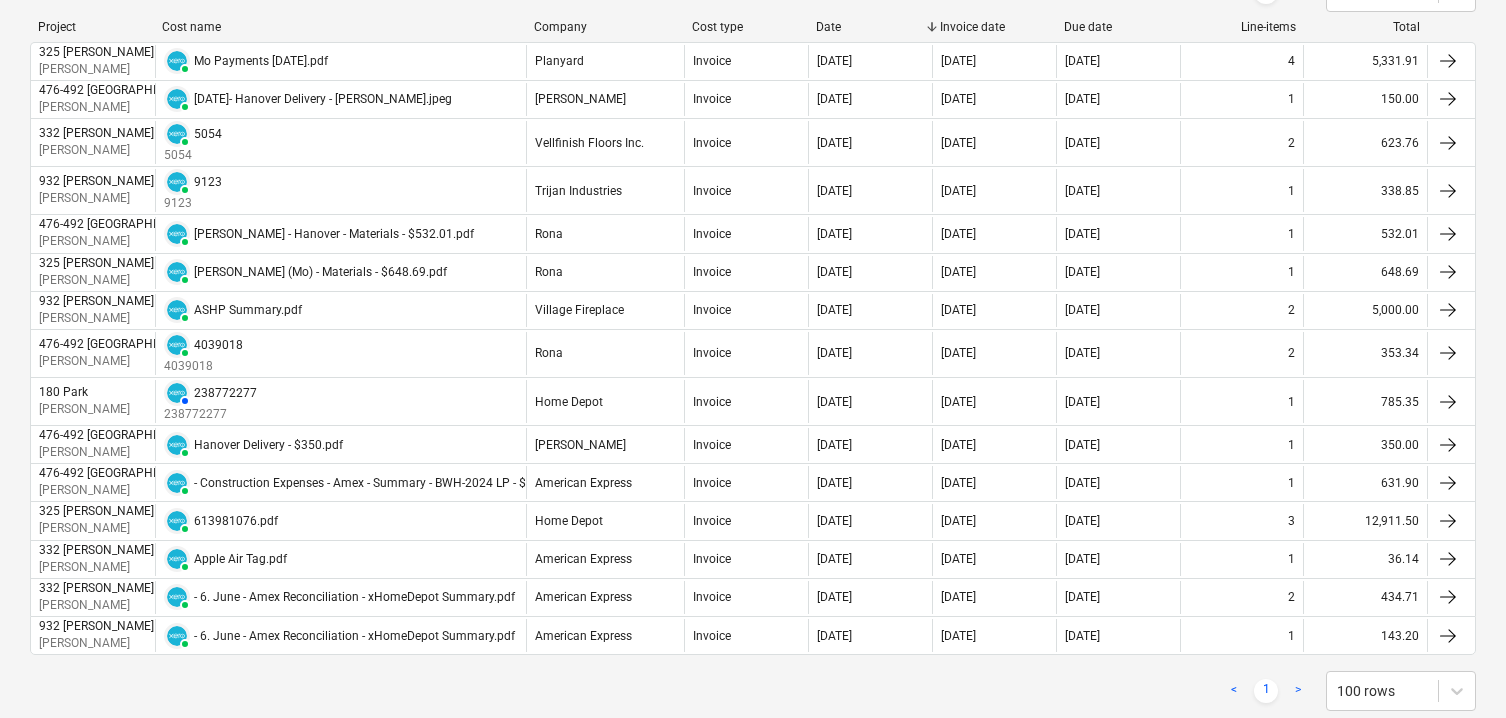 scroll, scrollTop: 344, scrollLeft: 0, axis: vertical 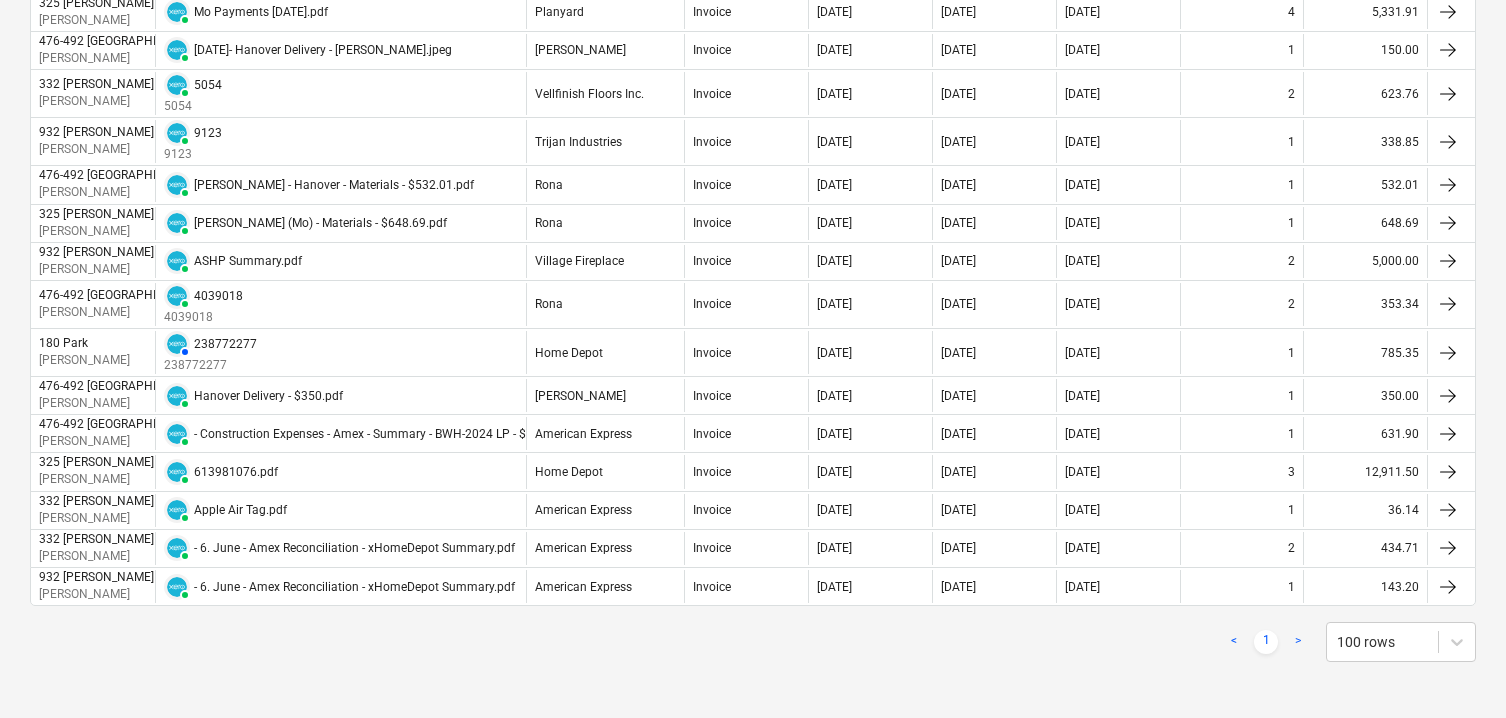 click on "< 1 > 100 rows" at bounding box center (753, 642) 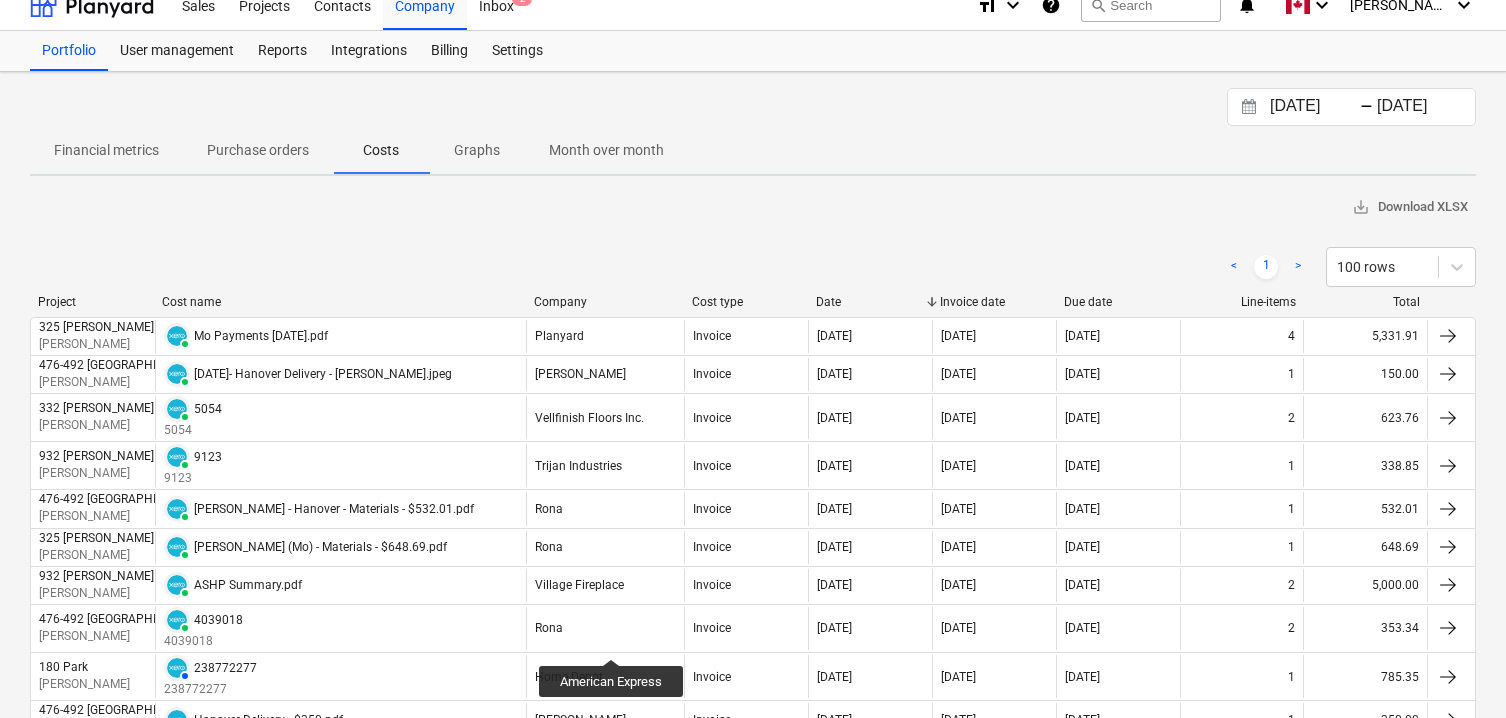 scroll, scrollTop: 0, scrollLeft: 0, axis: both 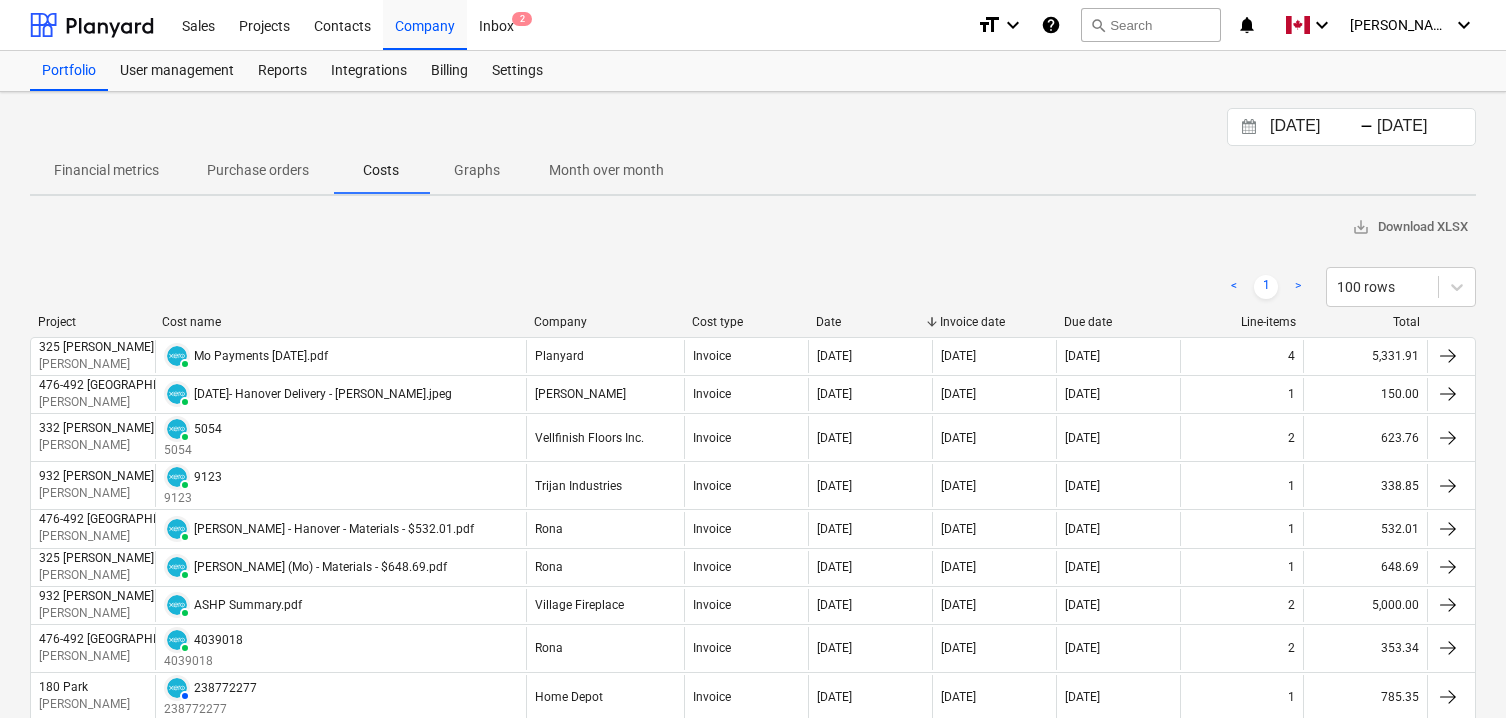 click on "< 1 > 100 rows" at bounding box center [753, 287] 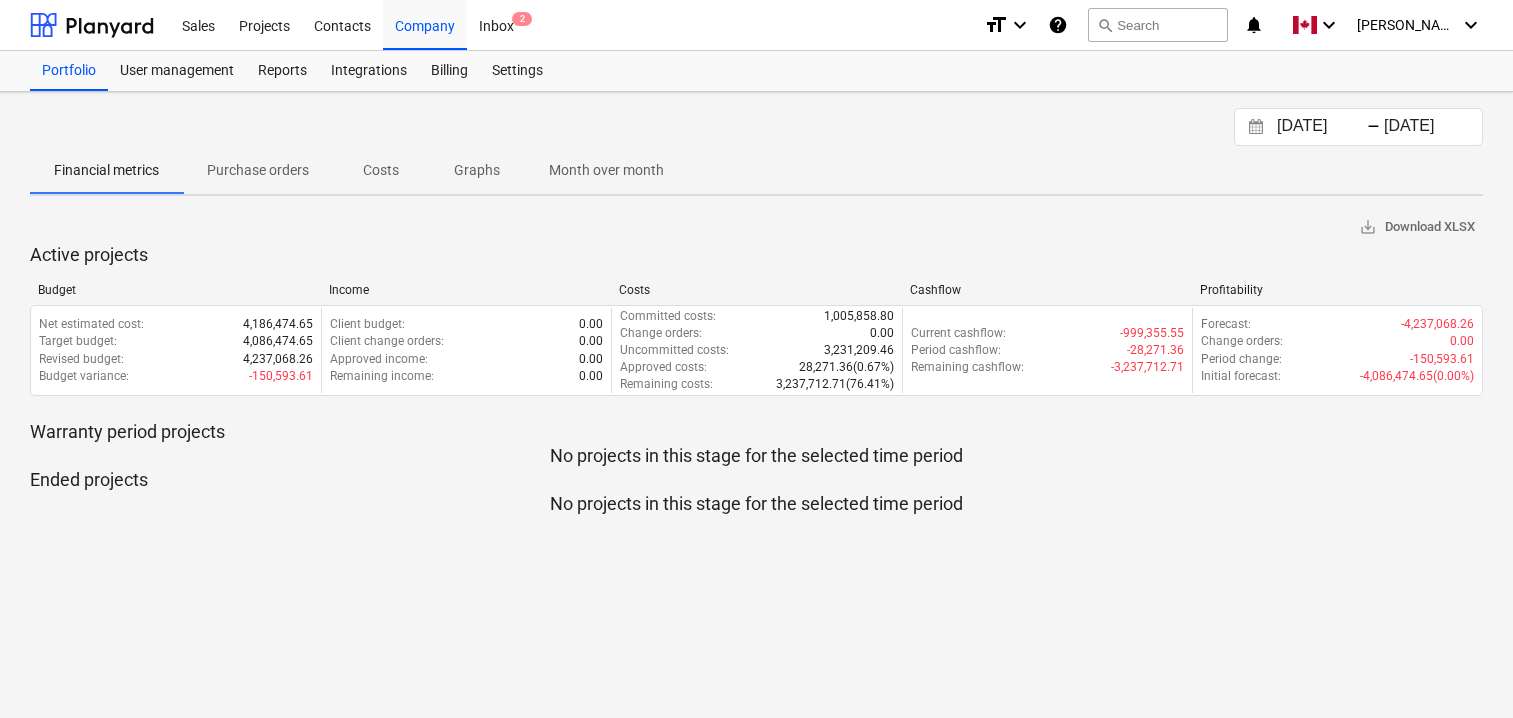 click on "Purchase orders" at bounding box center [258, 170] 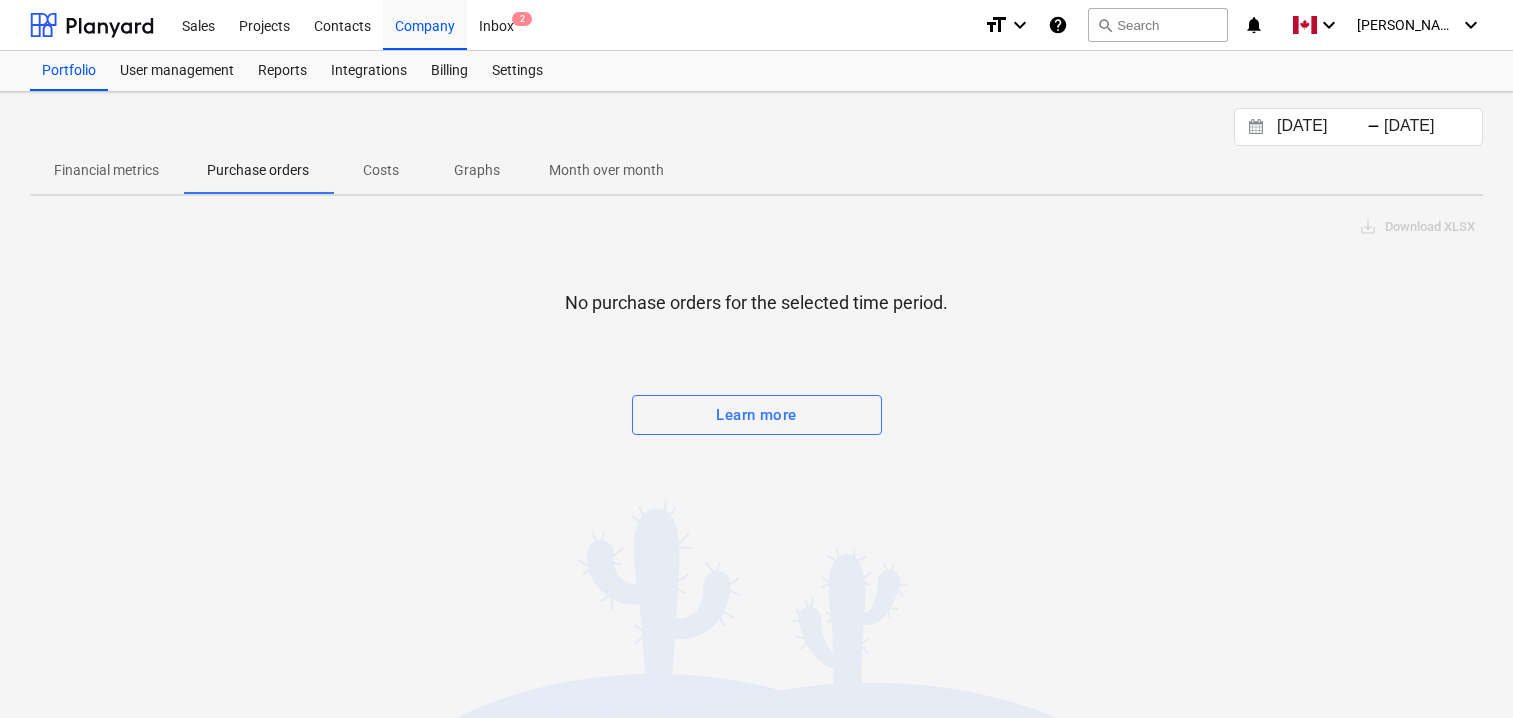 click on "Costs" at bounding box center [381, 170] 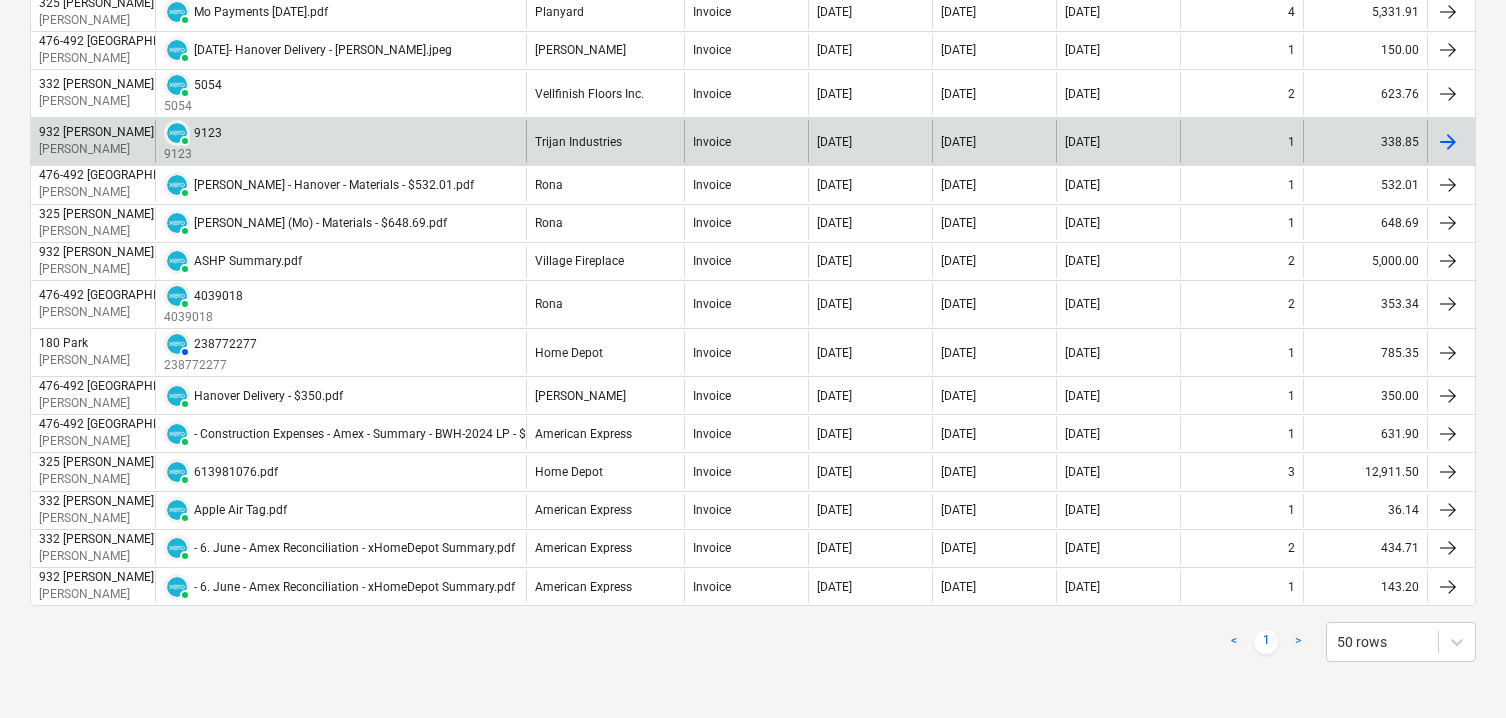 scroll, scrollTop: 0, scrollLeft: 0, axis: both 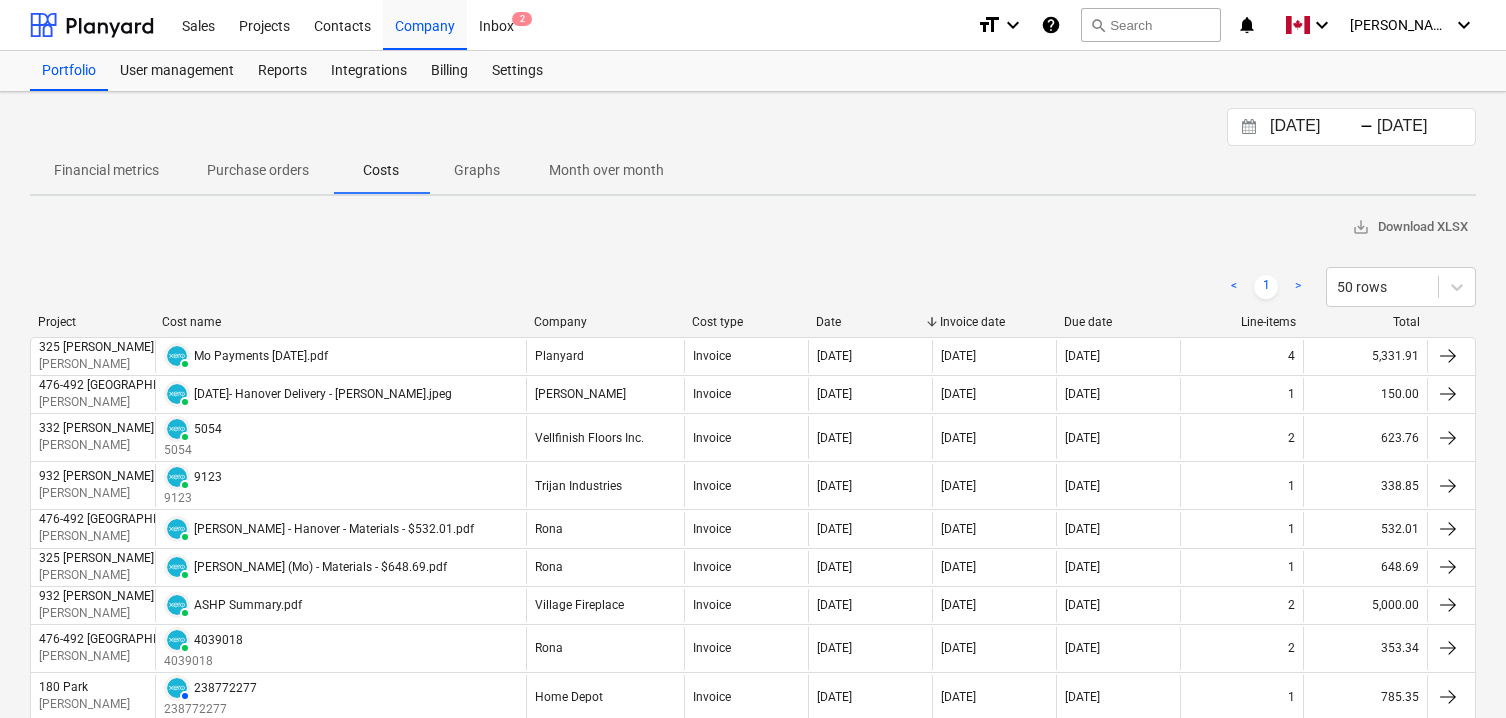 click on ">" at bounding box center (1298, 287) 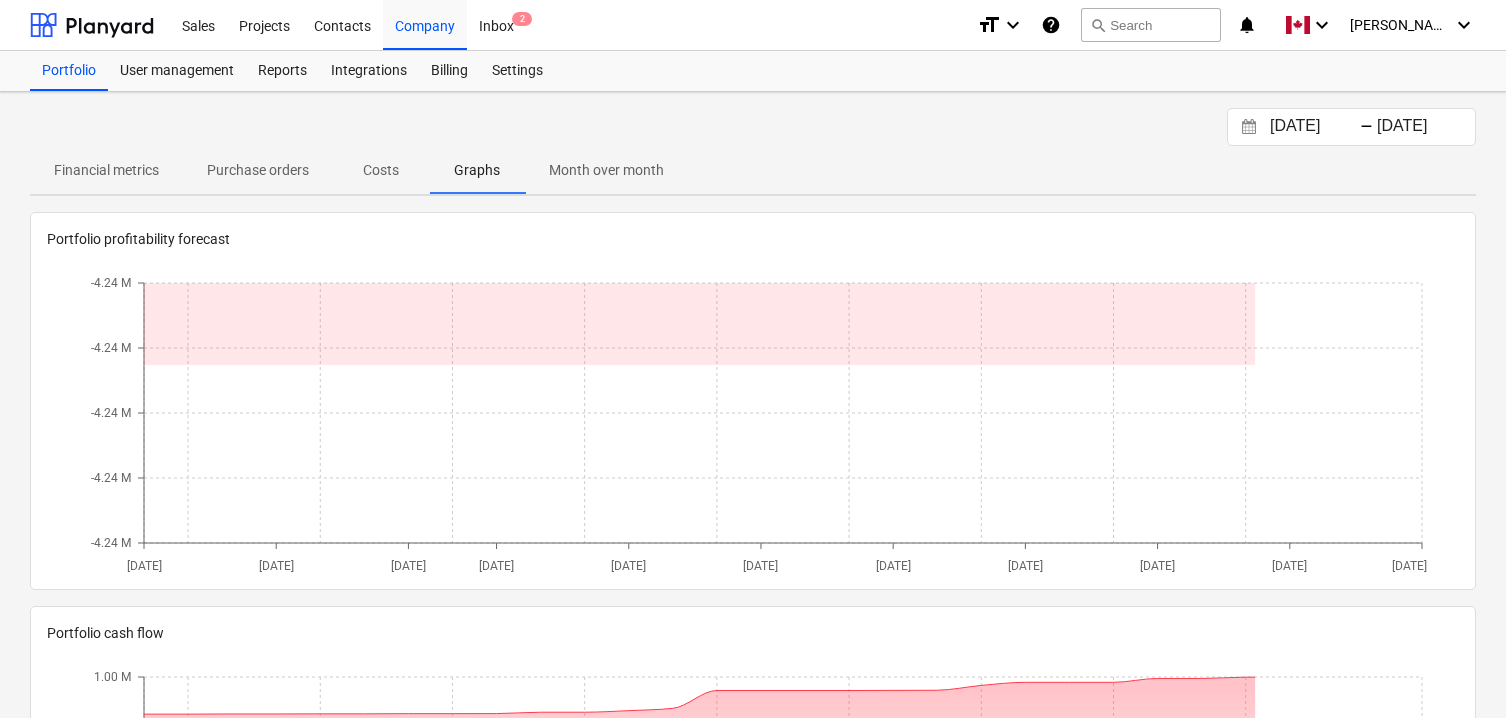 click on "Month over month" at bounding box center (606, 170) 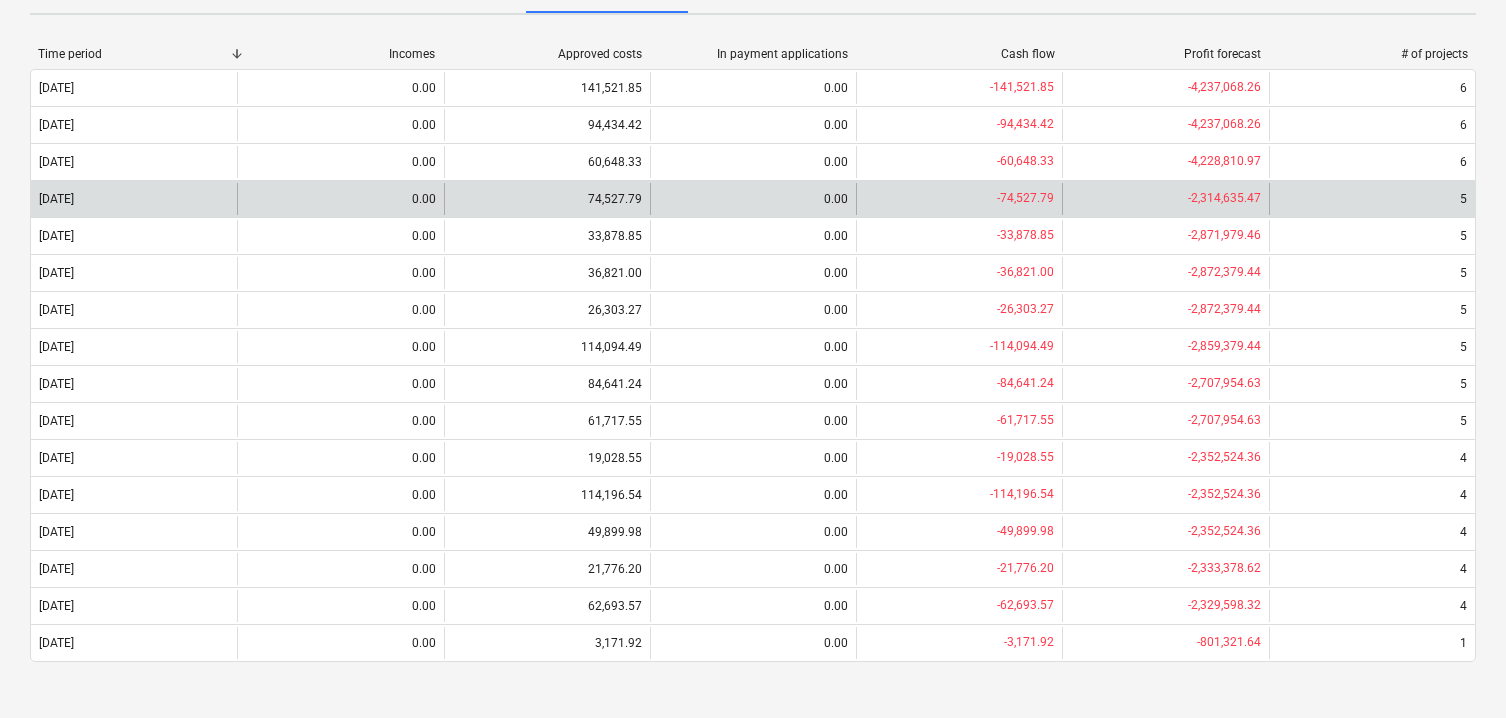 scroll, scrollTop: 0, scrollLeft: 0, axis: both 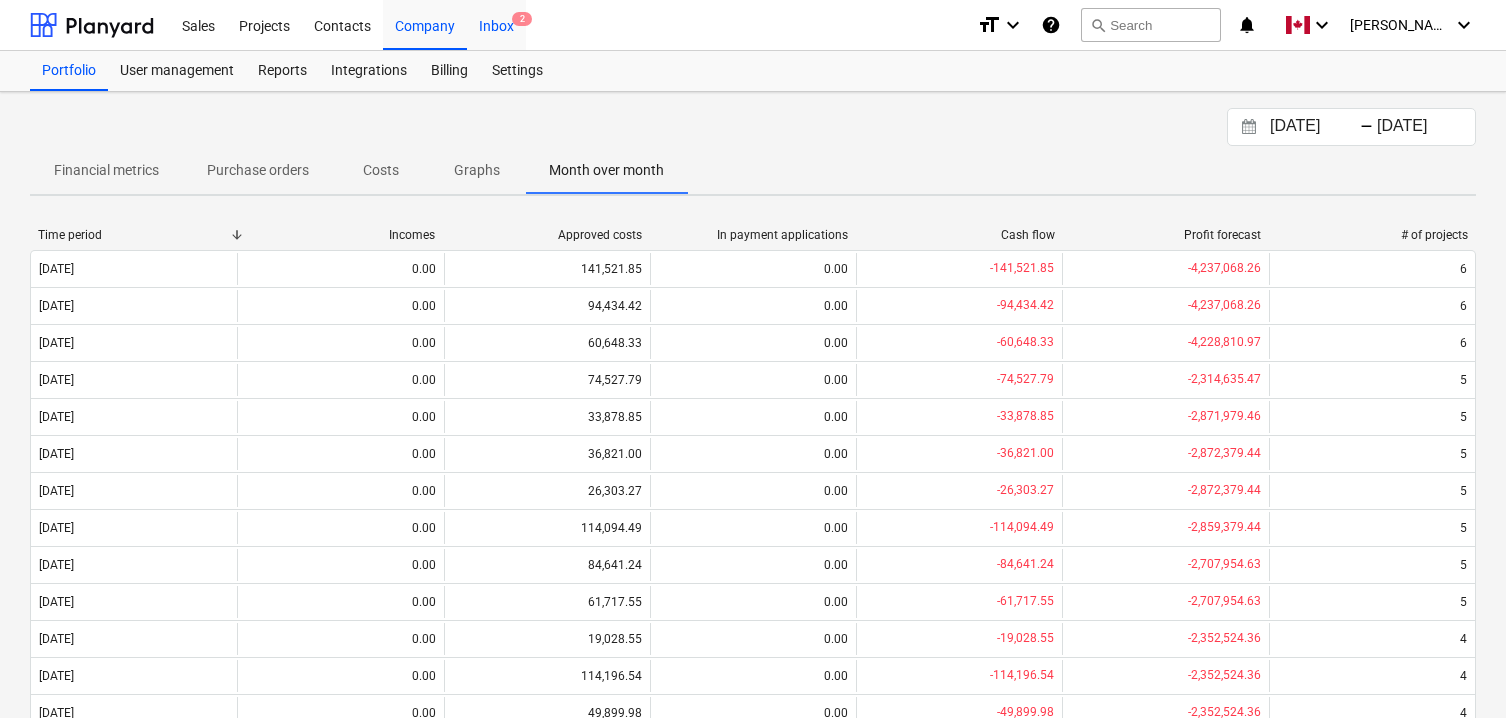 click on "Inbox 2" at bounding box center [496, 24] 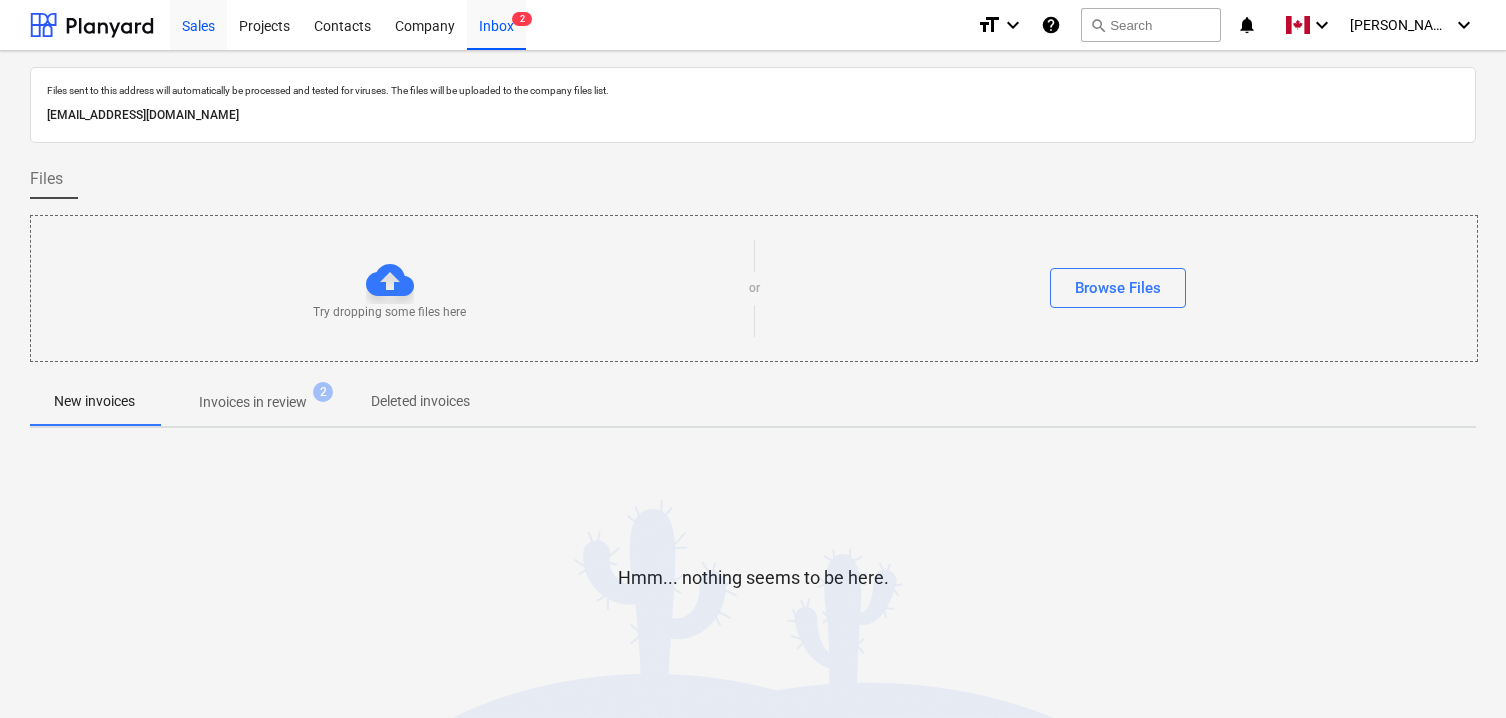 click on "Sales" at bounding box center [198, 24] 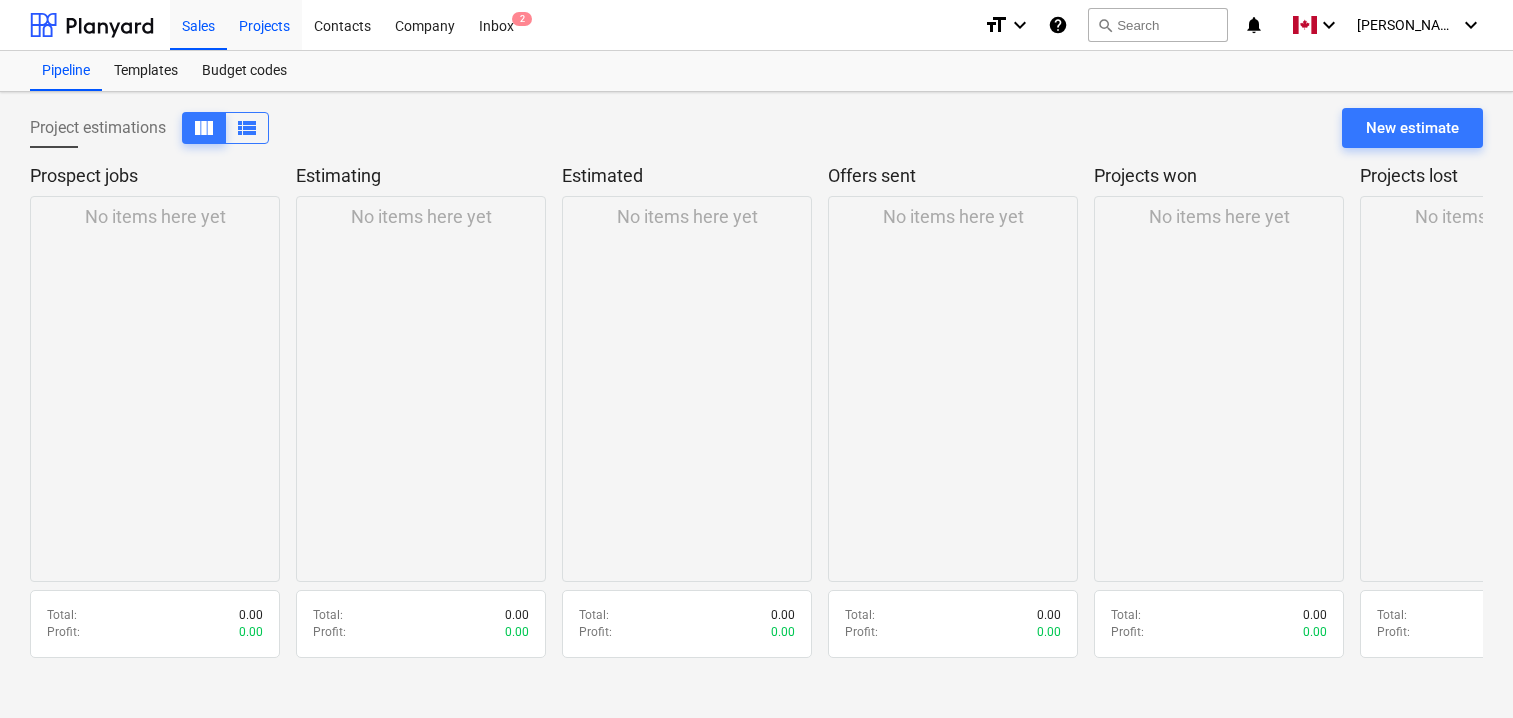 click on "Projects" at bounding box center (264, 24) 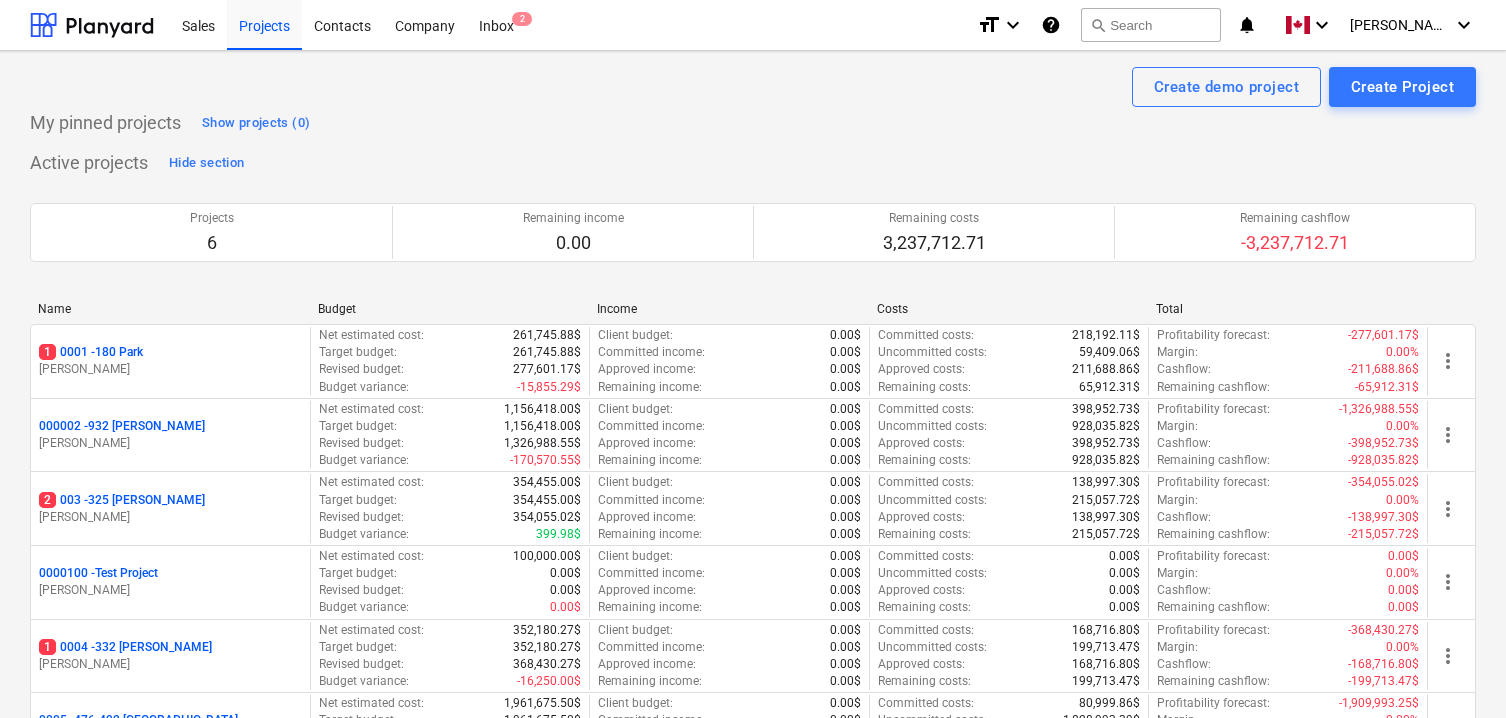 click on "Active projects Hide section Projects 6 Remaining income 0.00 Remaining costs 3,237,712.71 Remaining cashflow -3,237,712.71 Please wait Name Budget Income Costs Total 1  0001 -  180 Park [PERSON_NAME] Net estimated cost : 261,745.88$ Target budget : 261,745.88$ Revised budget : 277,601.17$ Budget variance : -15,855.29$ Client budget : 0.00$ Committed income : 0.00$ Approved income : 0.00$ Remaining income : 0.00$ Committed costs : 218,192.11$ Uncommitted costs : 59,409.06$ Approved costs : 211,688.86$ Remaining costs : 65,912.31$ Profitability forecast : -277,601.17$ Margin : 0.00% Cashflow : -211,688.86$ Remaining cashflow : -65,912.31$ more_vert  000002 -  932 [PERSON_NAME] Net estimated cost : 1,156,418.00$ Target budget : 1,156,418.00$ Revised budget : 1,326,988.55$ Budget variance : -170,570.55$ Client budget : 0.00$ Committed income : 0.00$ Approved income : 0.00$ Remaining income : 0.00$ Committed costs : 398,952.73$ Uncommitted costs : 928,035.82$ Approved costs : 398,952.73$ Remaining costs : : : :" at bounding box center [753, 469] 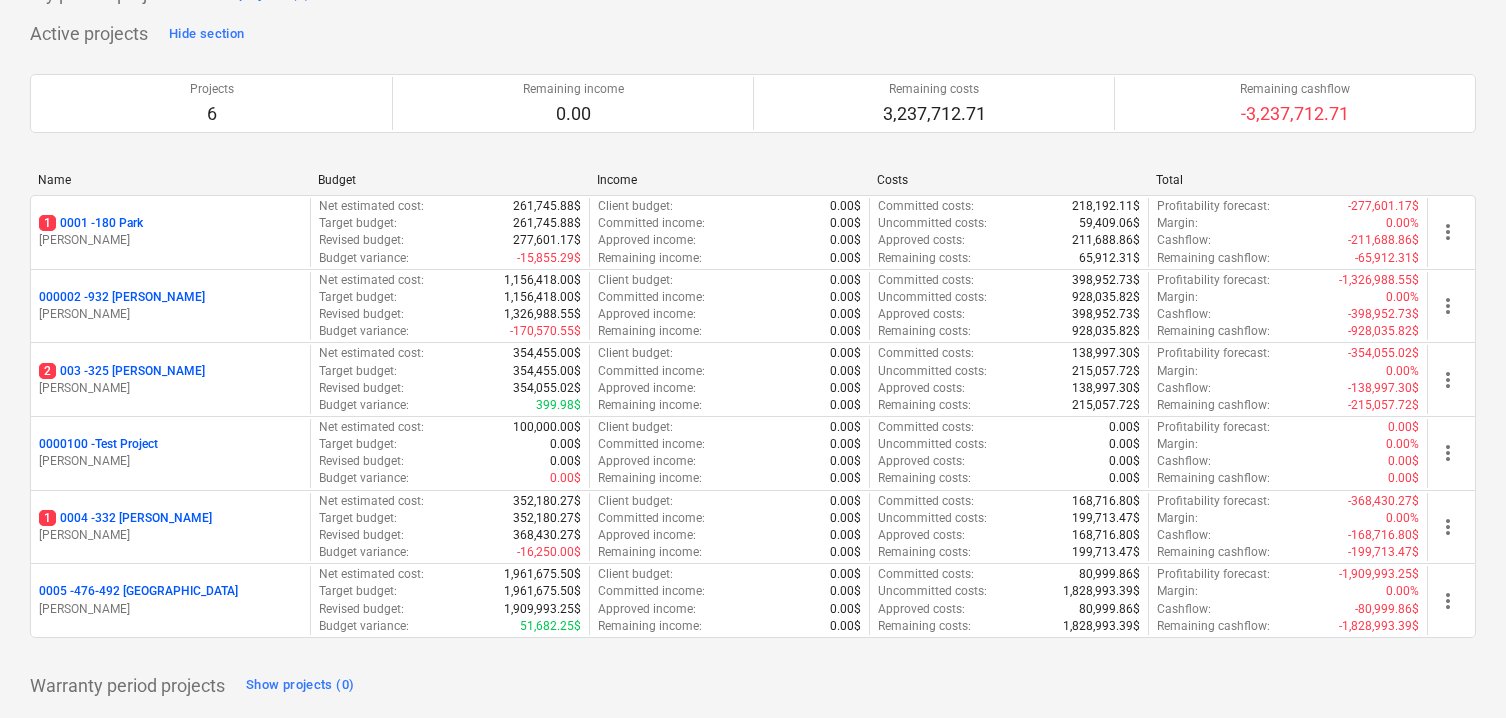 scroll, scrollTop: 209, scrollLeft: 0, axis: vertical 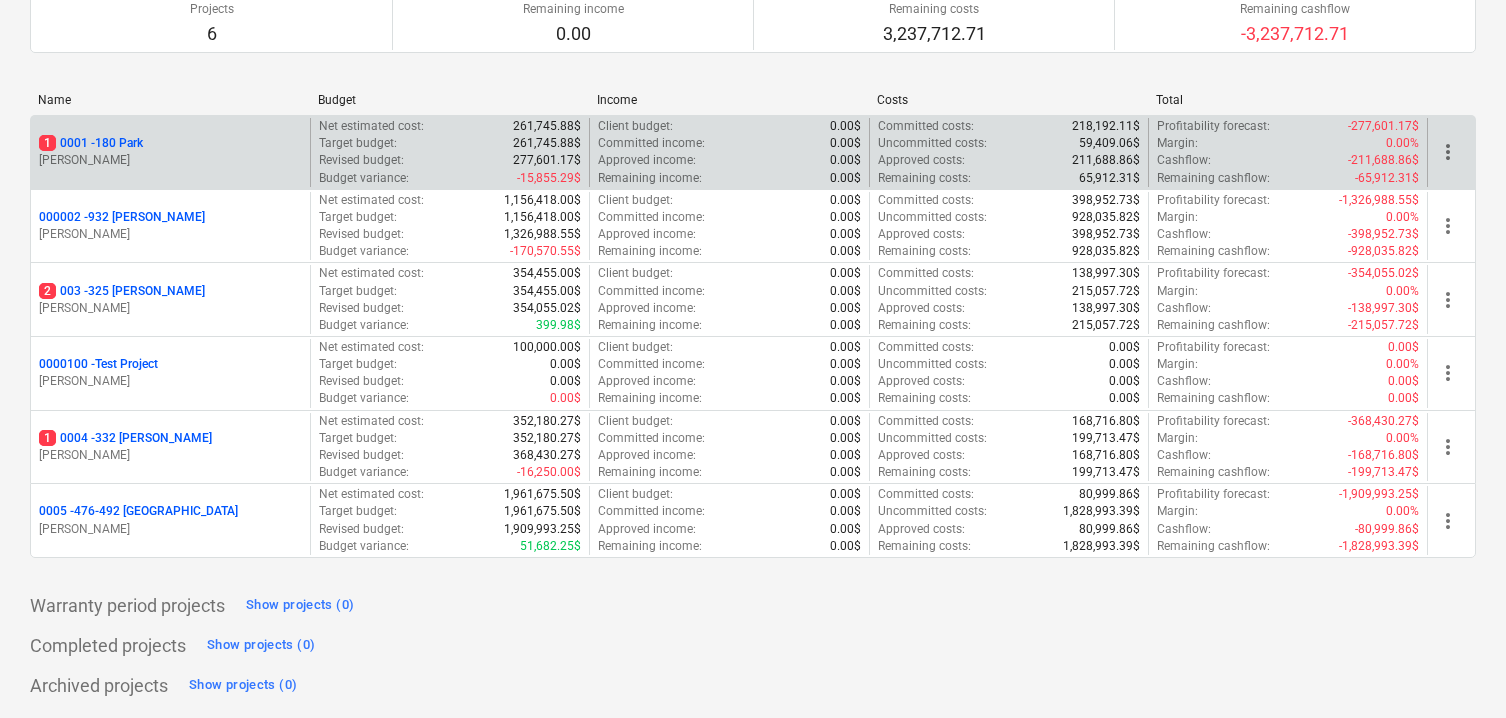 click on "1  0001 -  180 Park" at bounding box center (91, 143) 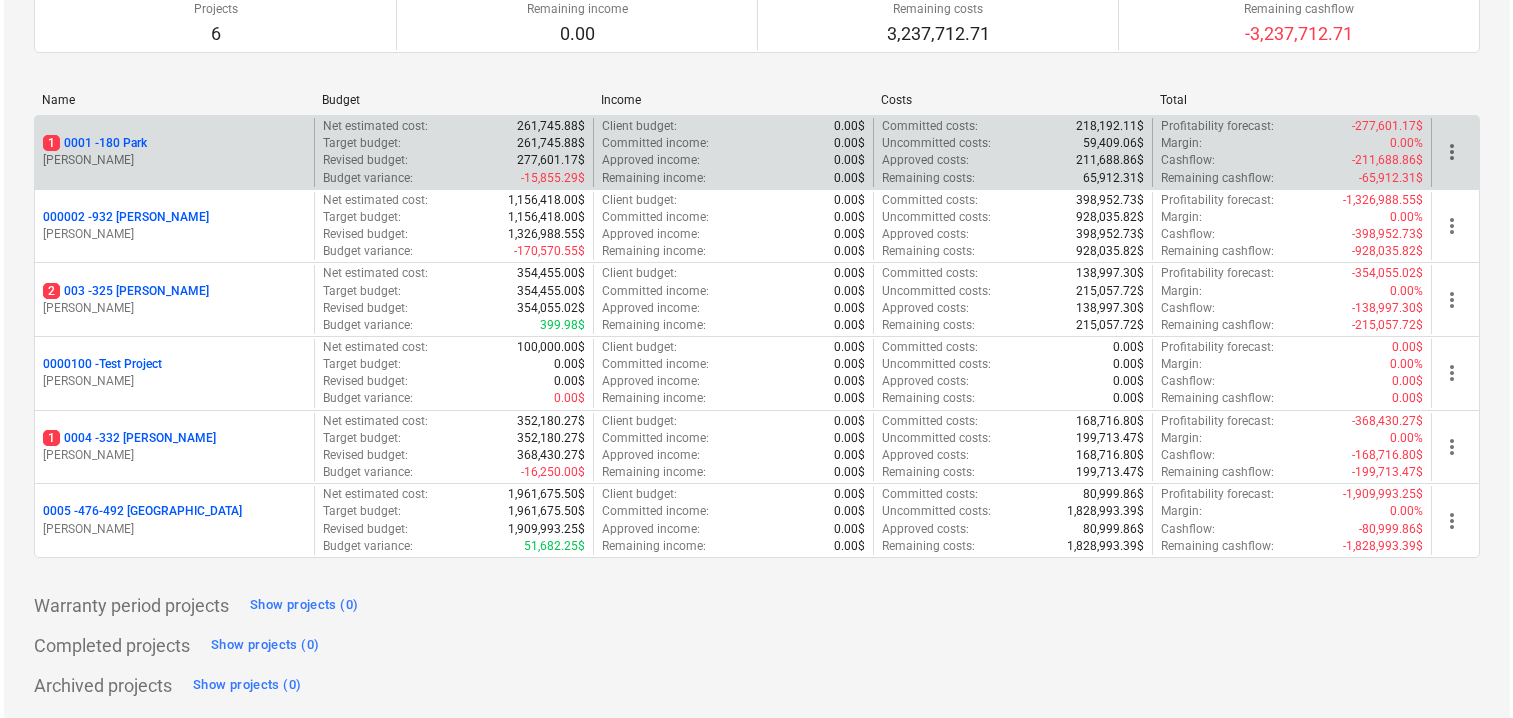 scroll, scrollTop: 0, scrollLeft: 0, axis: both 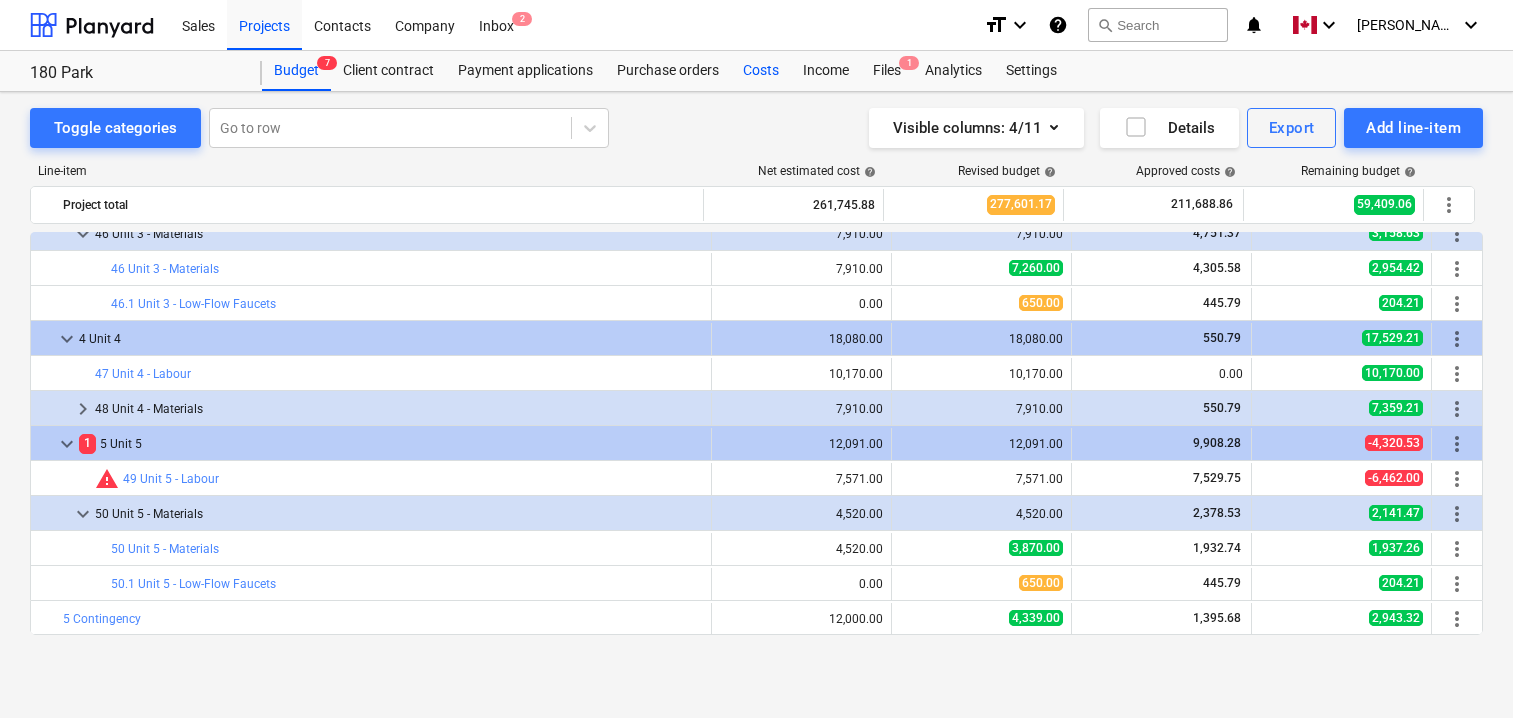 click on "Costs" at bounding box center (761, 71) 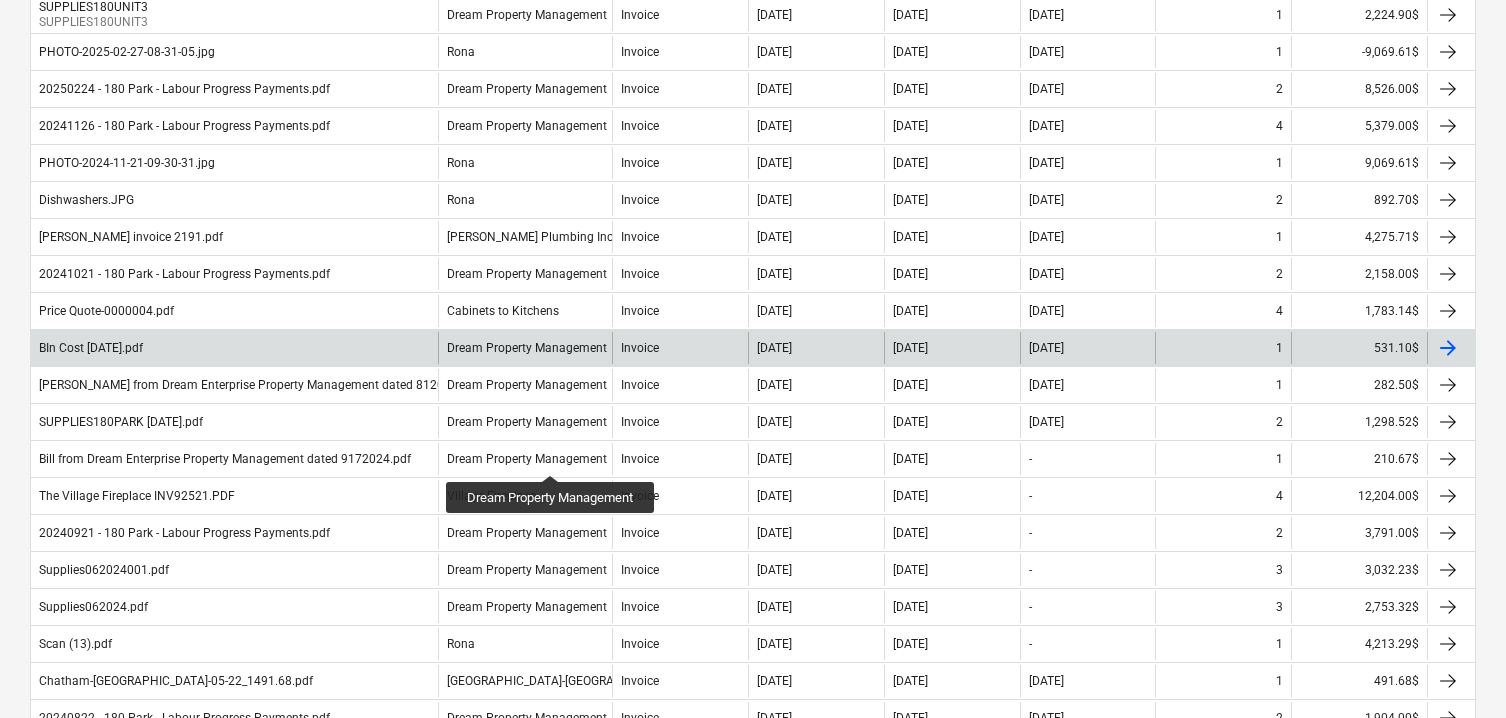 scroll, scrollTop: 1288, scrollLeft: 0, axis: vertical 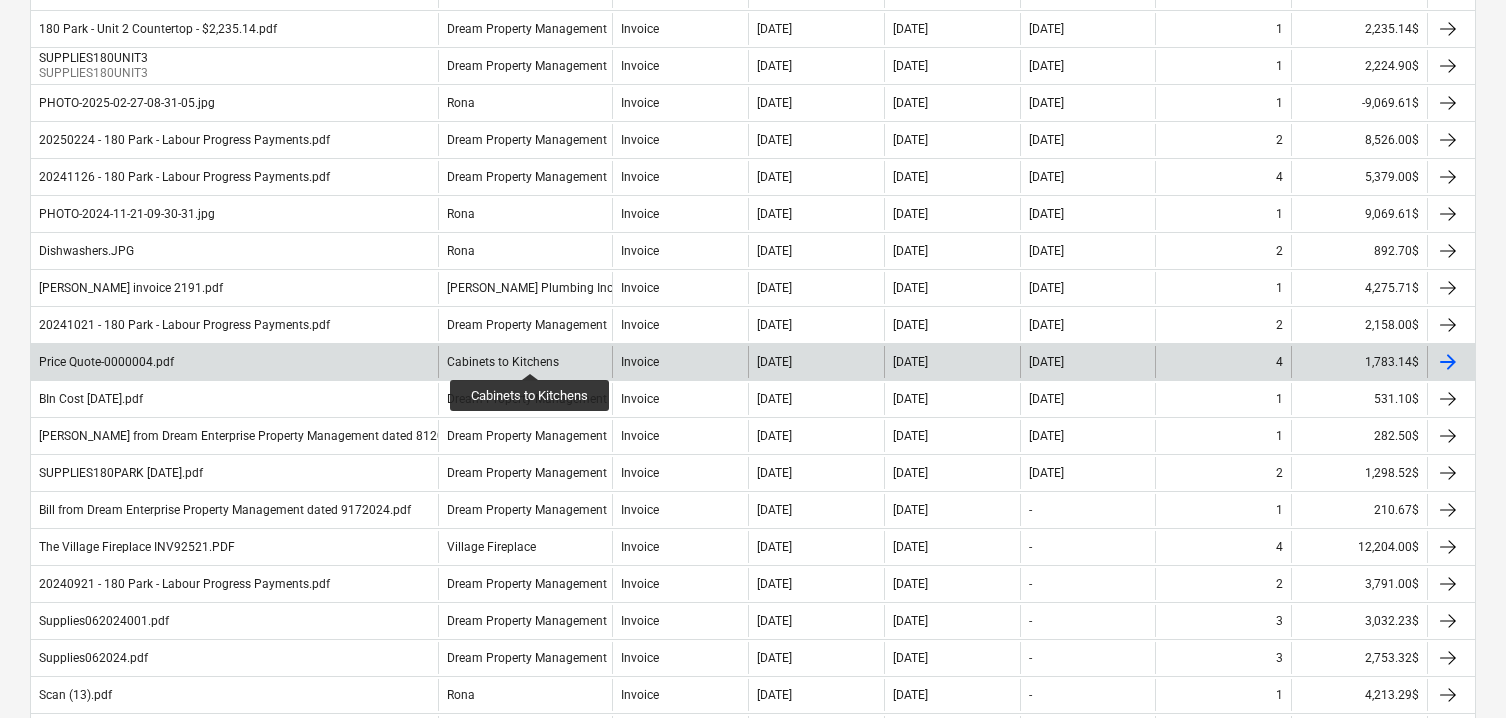 click on "Cabinets to Kitchens" at bounding box center (503, 362) 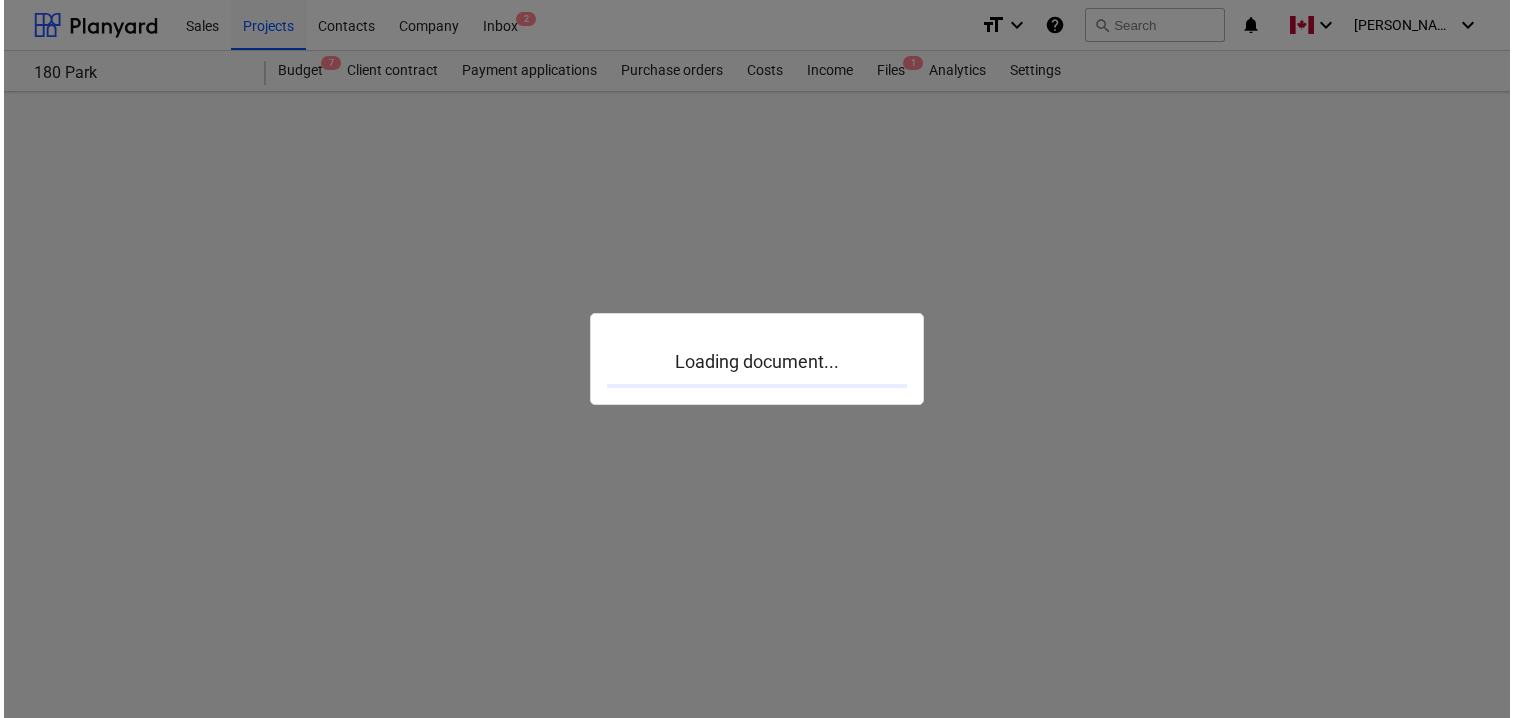 scroll, scrollTop: 0, scrollLeft: 0, axis: both 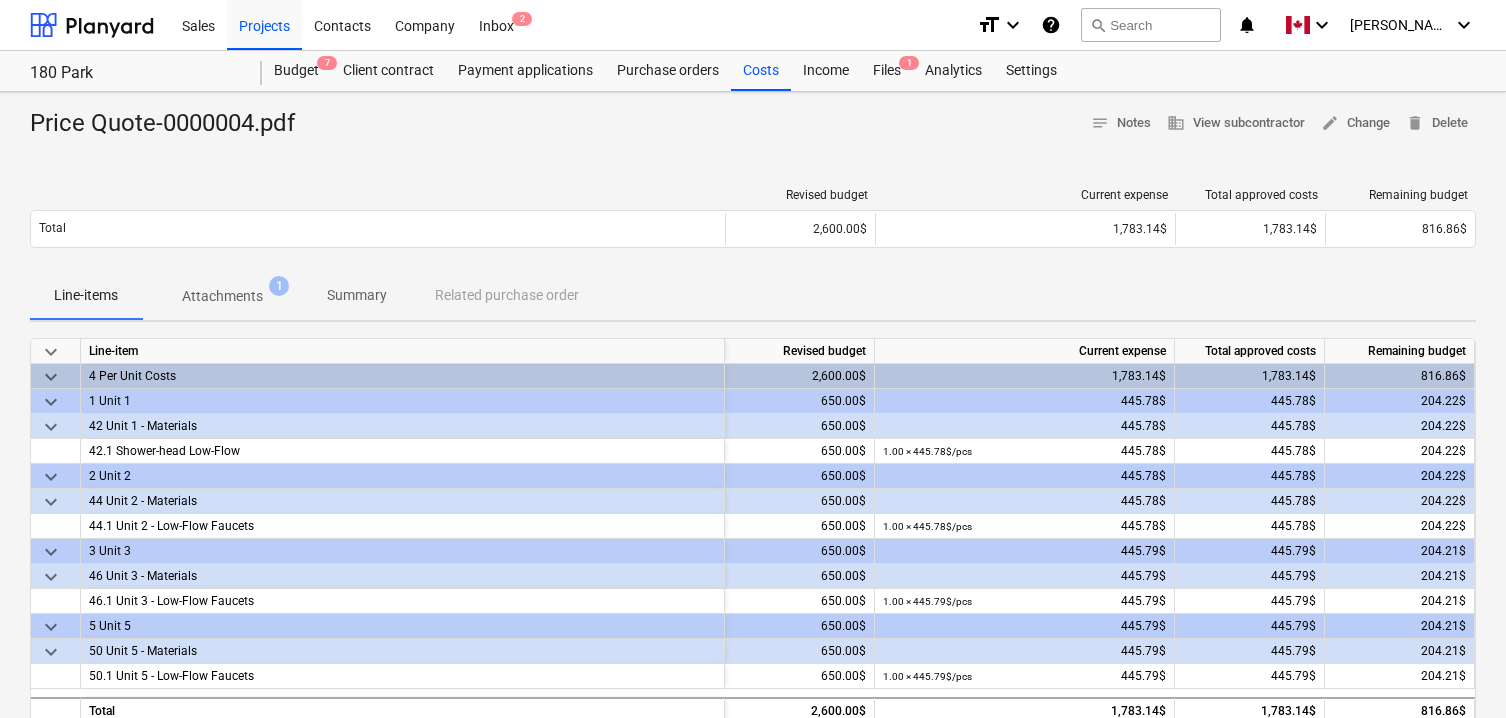 click on "Attachments" at bounding box center (222, 296) 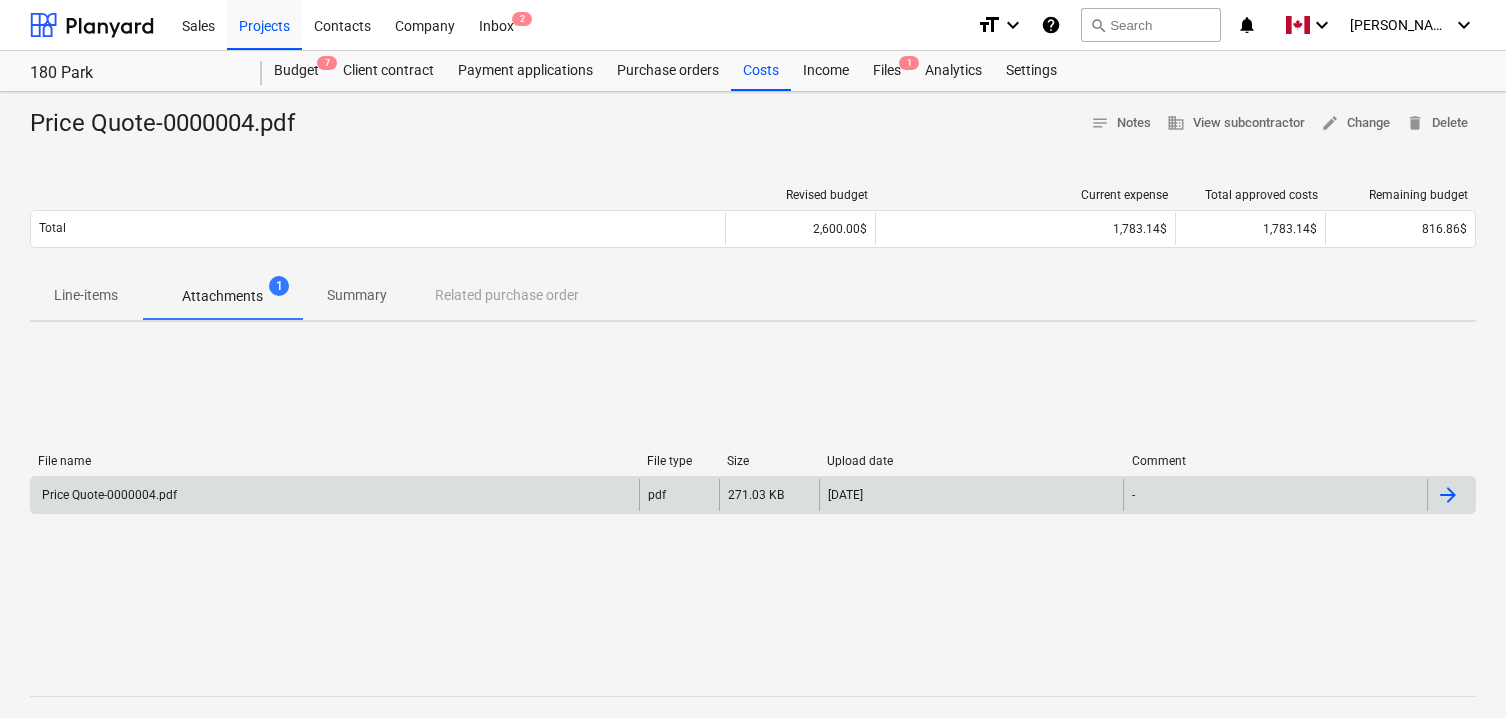 click at bounding box center (1451, 495) 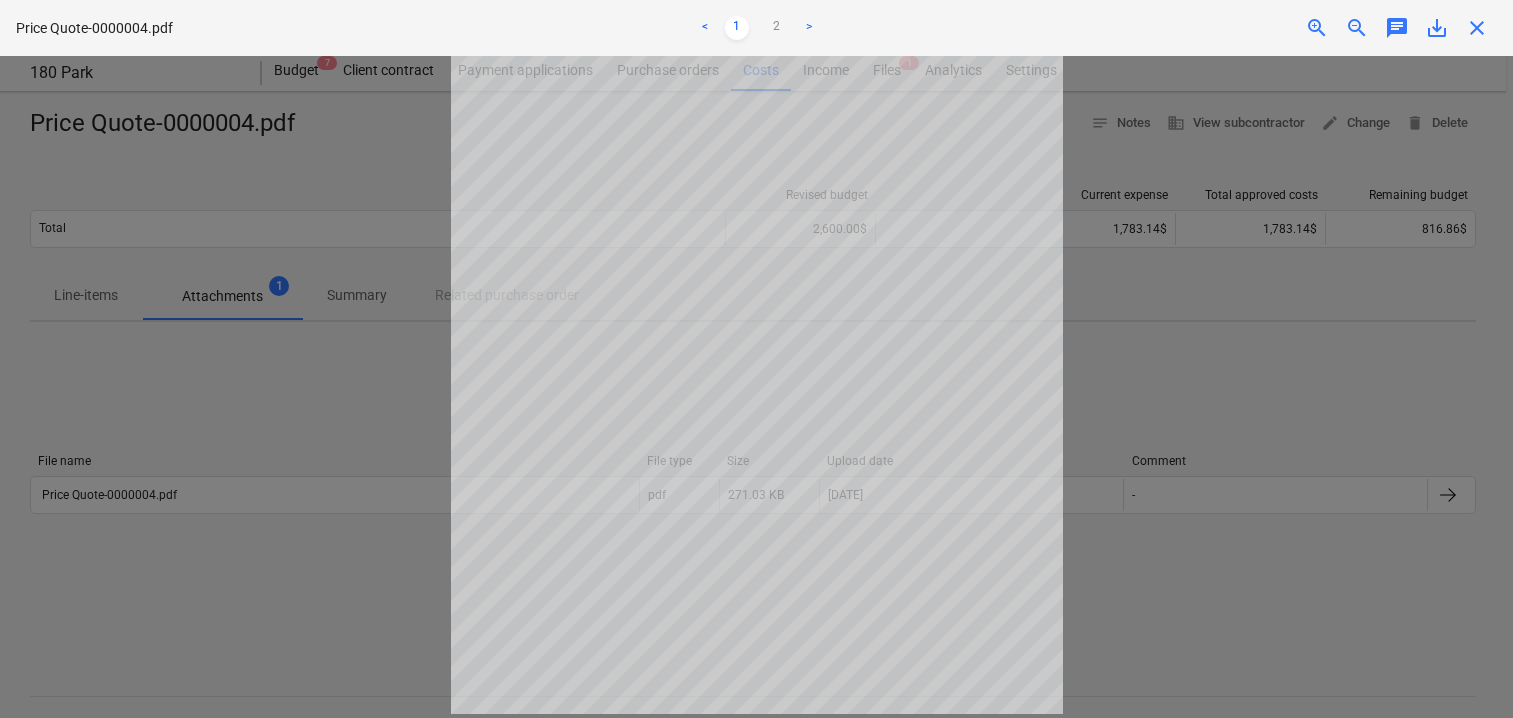 scroll, scrollTop: 0, scrollLeft: 0, axis: both 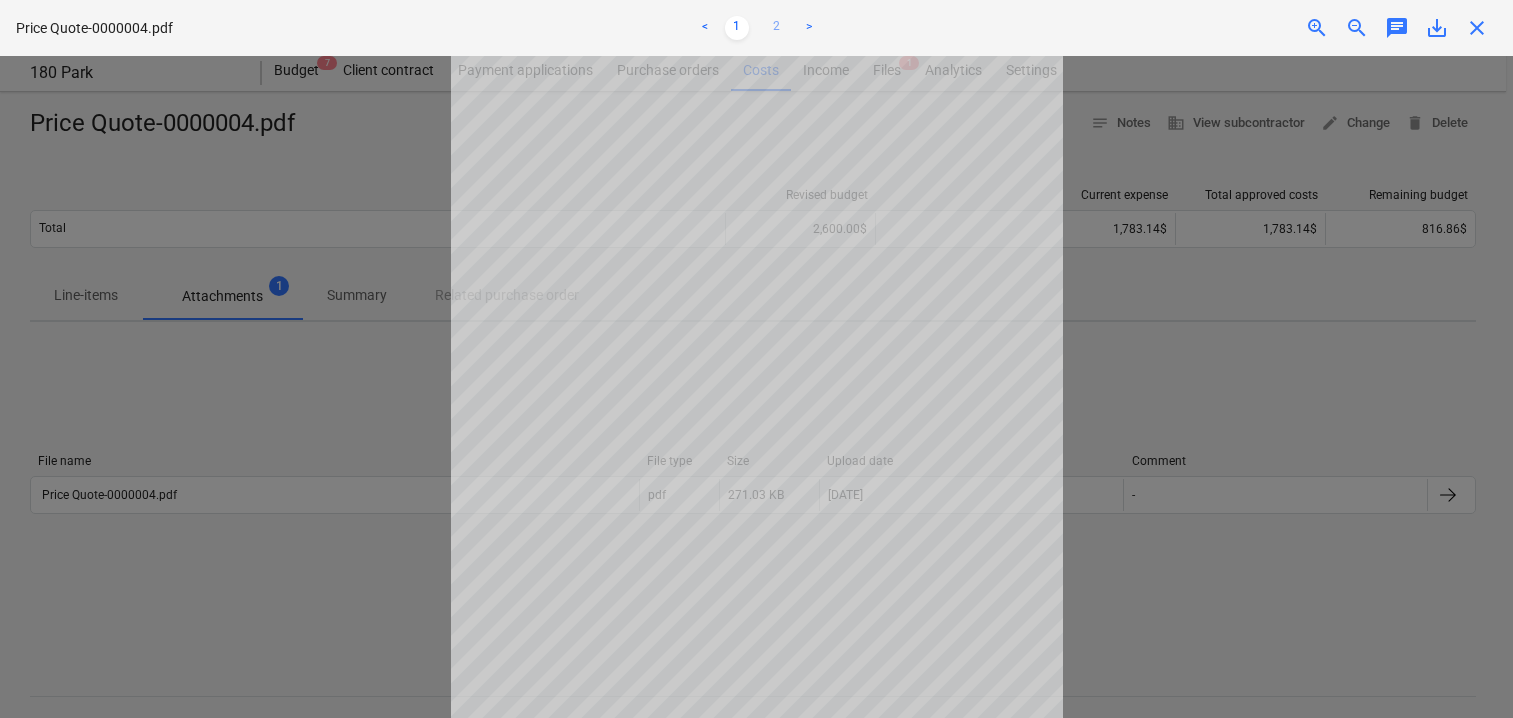 click on "2" at bounding box center [777, 28] 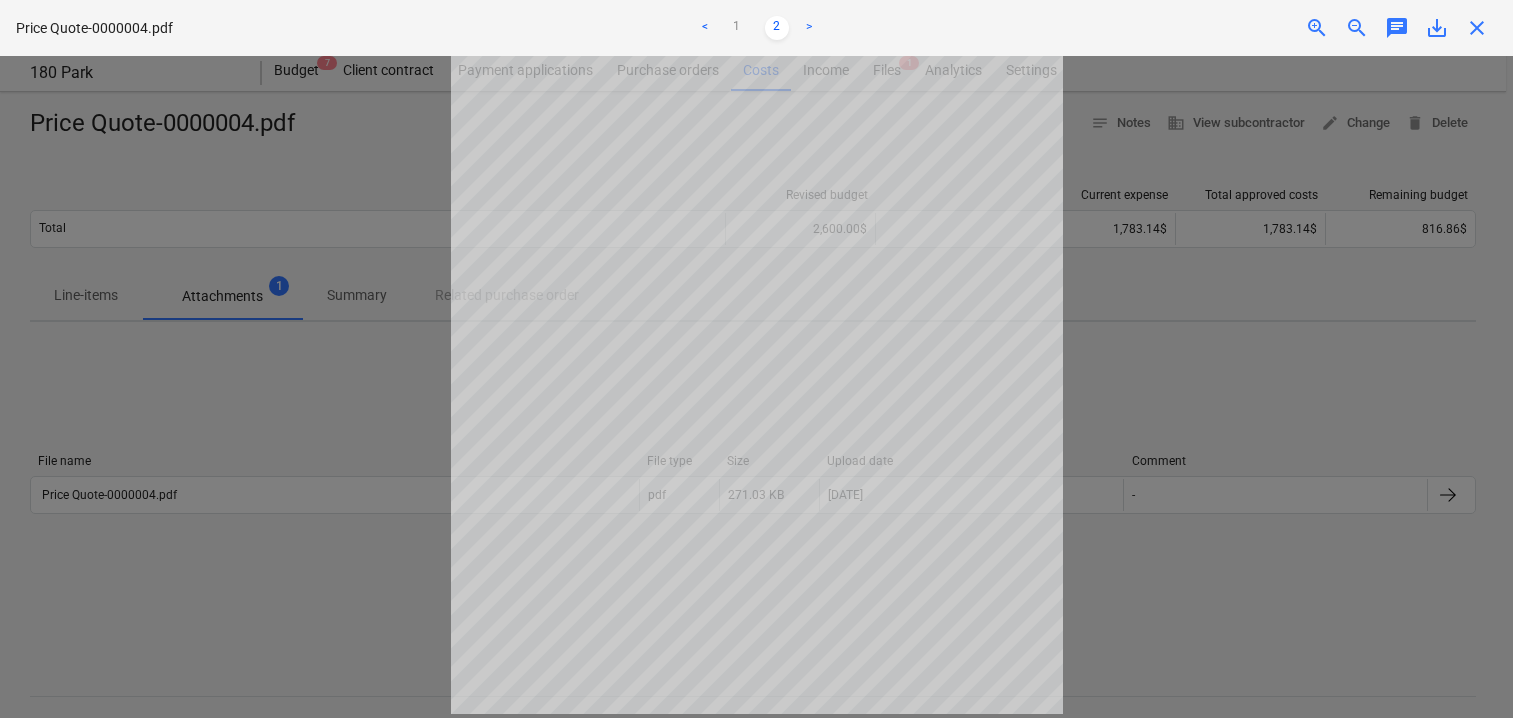 scroll, scrollTop: 0, scrollLeft: 0, axis: both 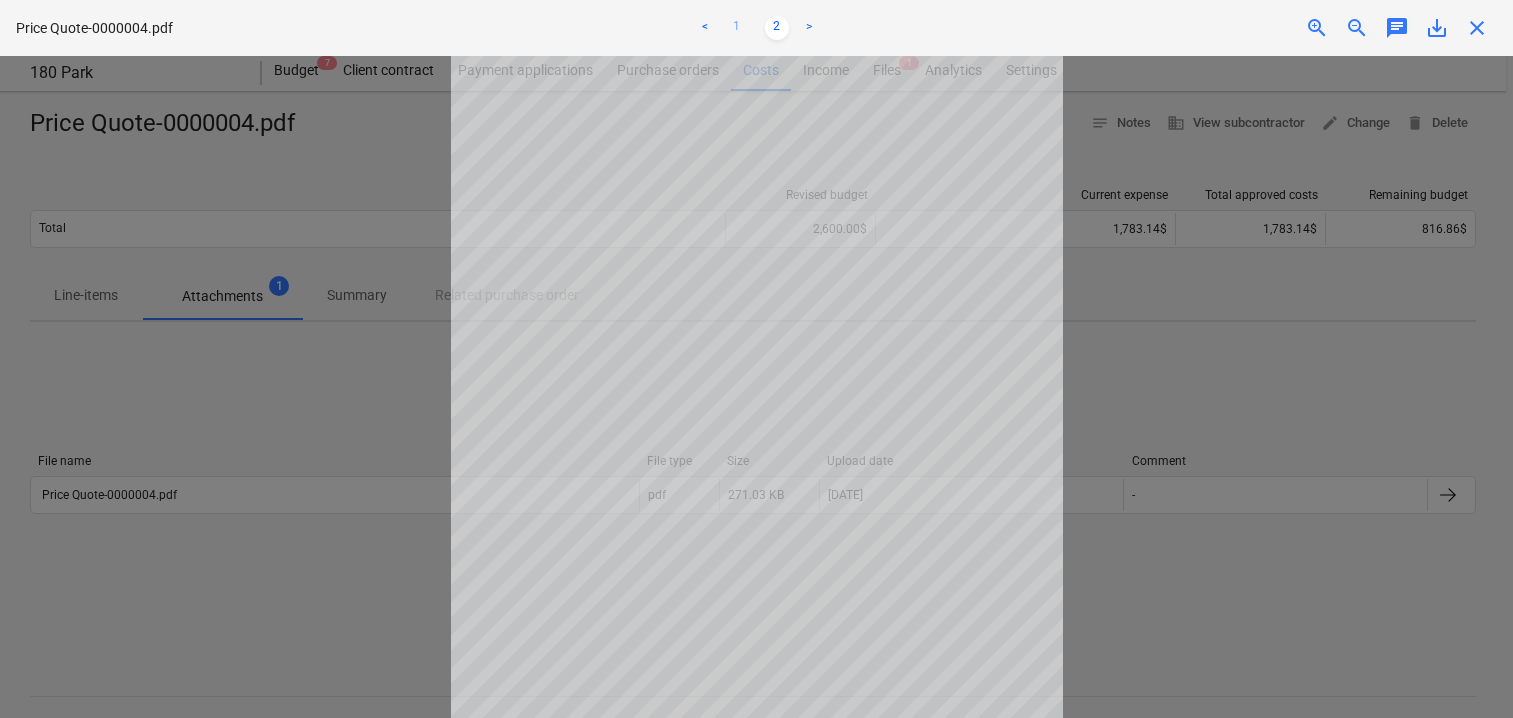 click on "1" at bounding box center (737, 28) 